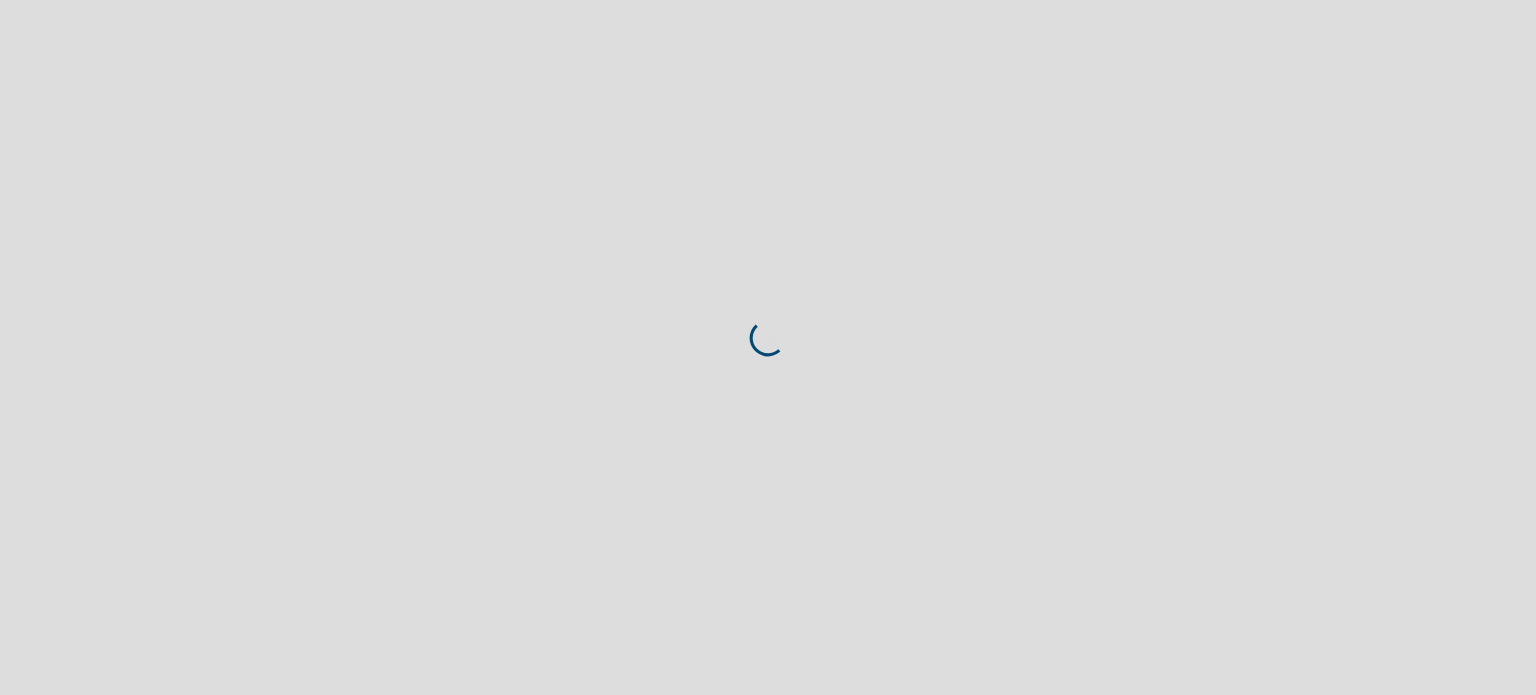 scroll, scrollTop: 0, scrollLeft: 0, axis: both 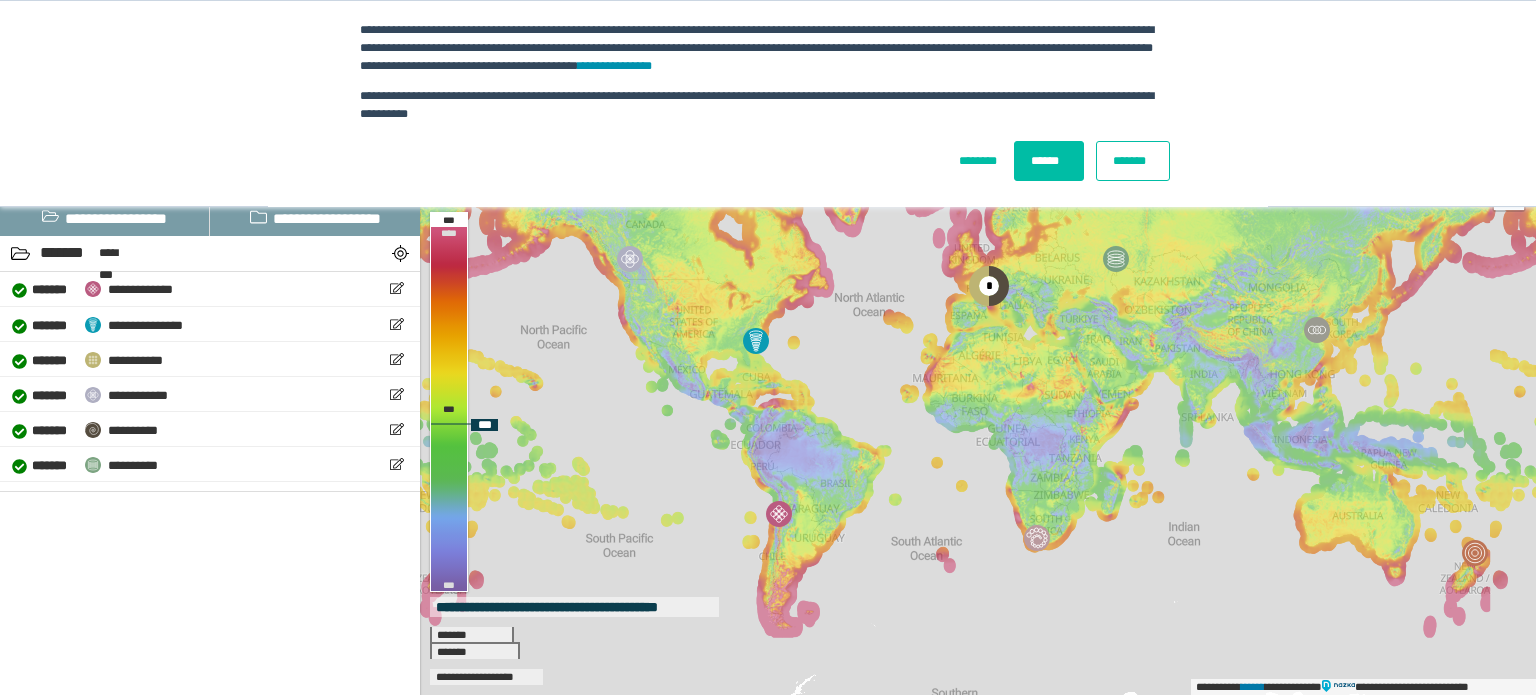 click on "**********" at bounding box center (978, 372) 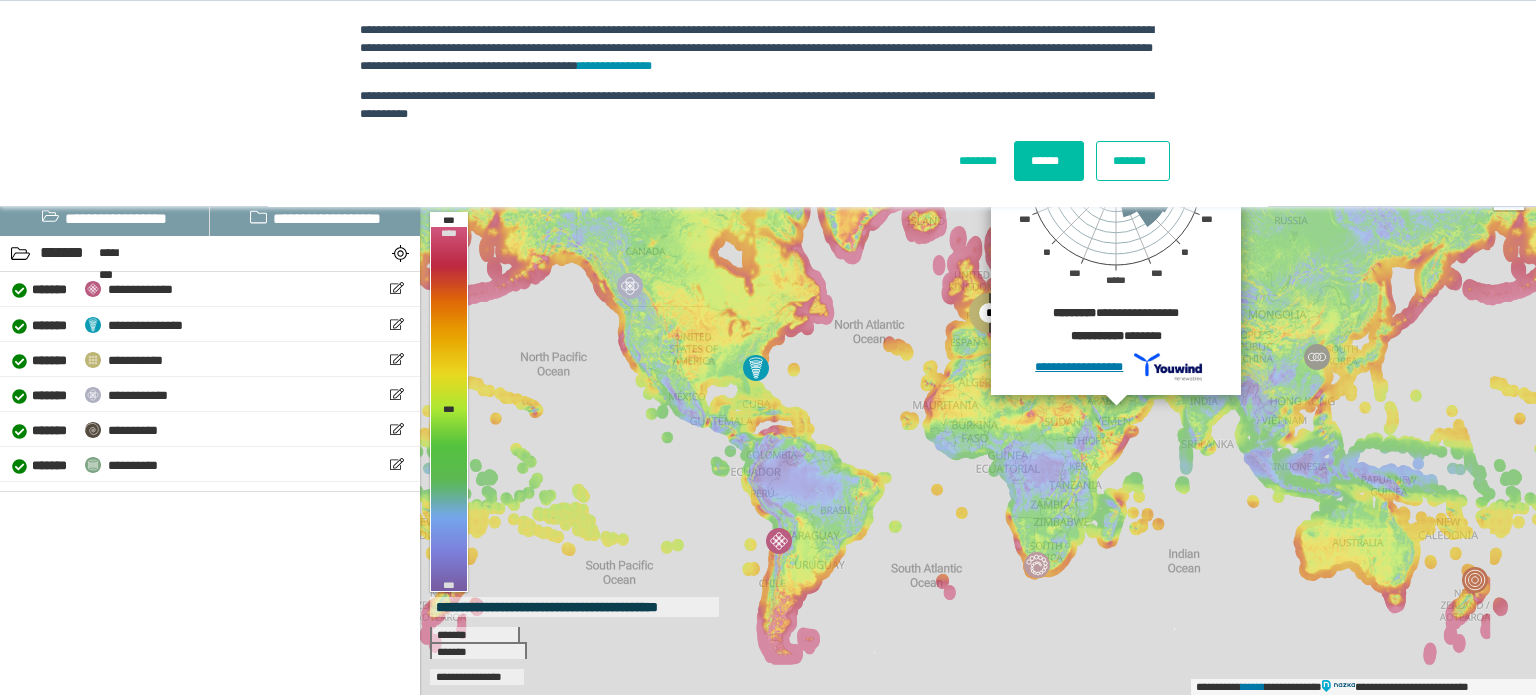 click on "**********" at bounding box center [768, 103] 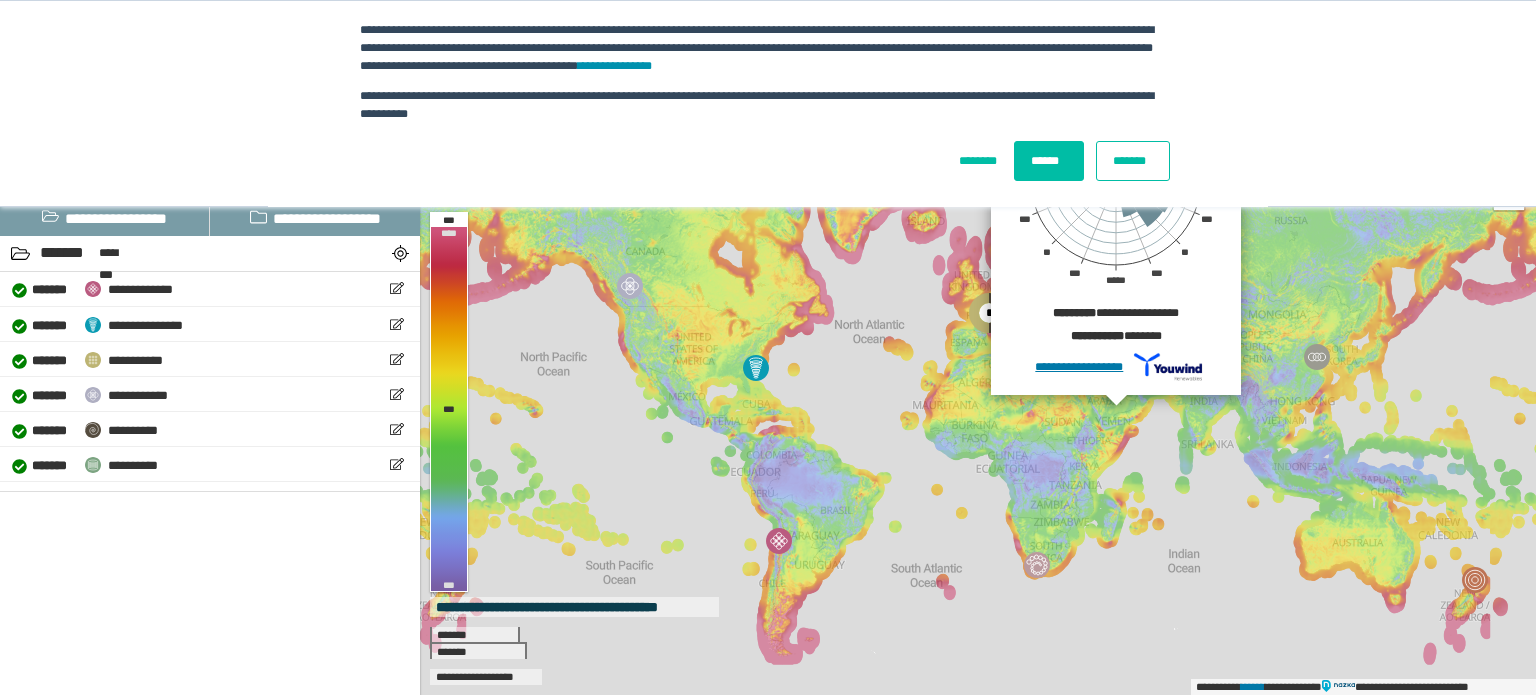 click on "******" at bounding box center (1049, 161) 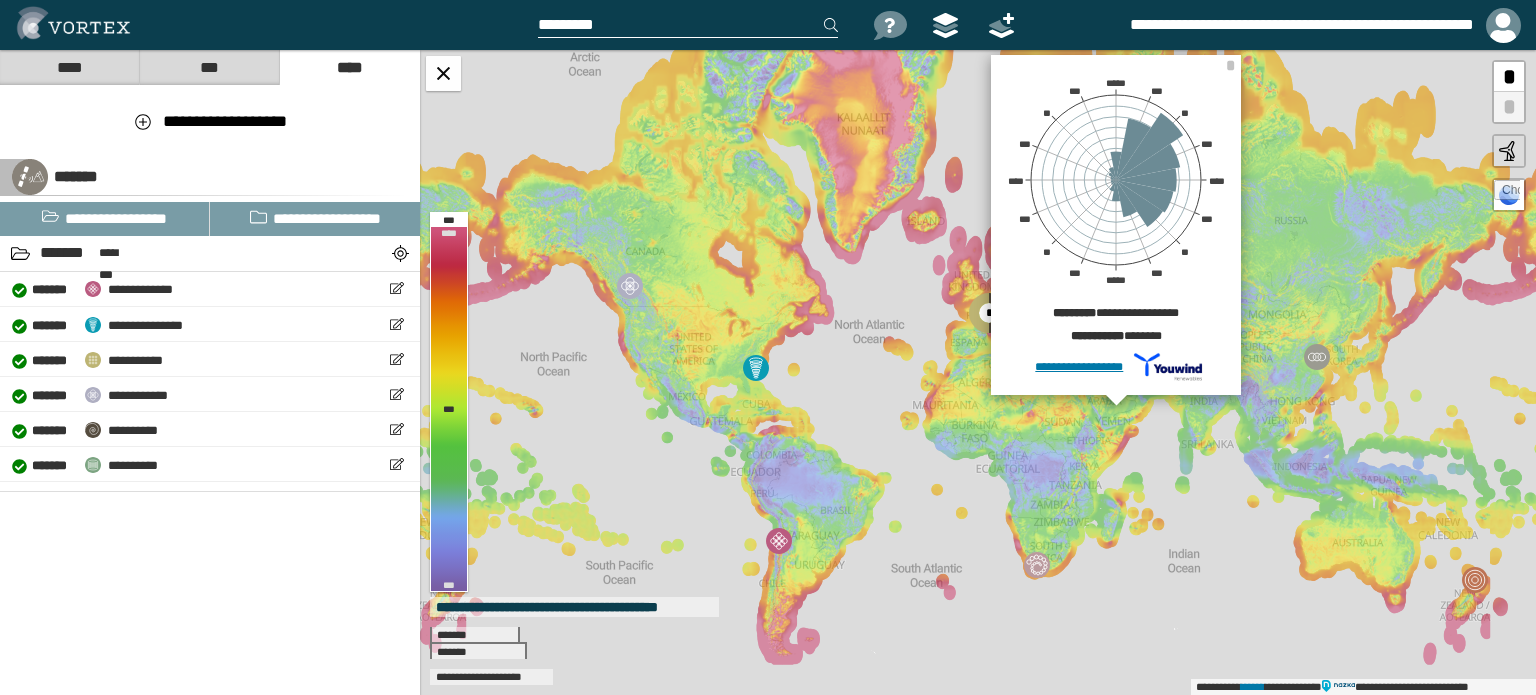 click at bounding box center [688, 25] 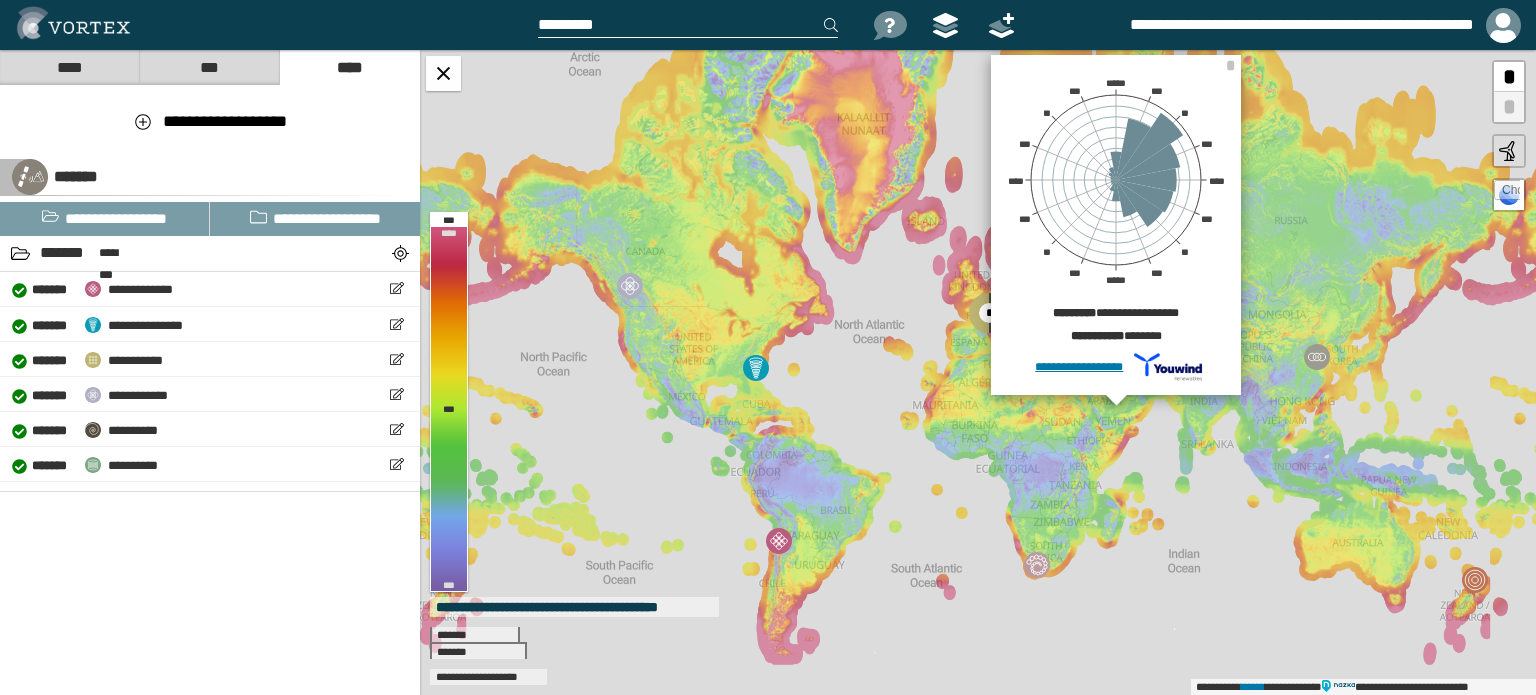 click at bounding box center [688, 25] 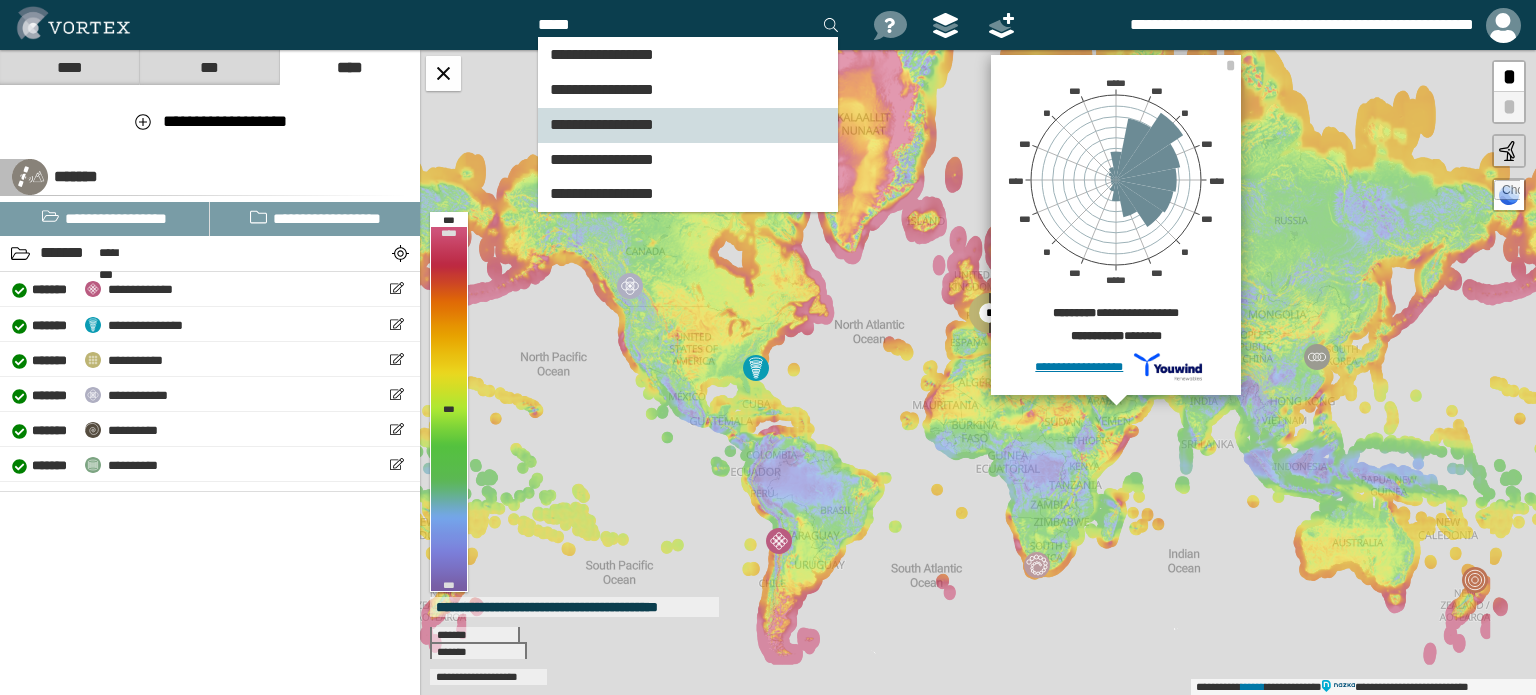type on "*****" 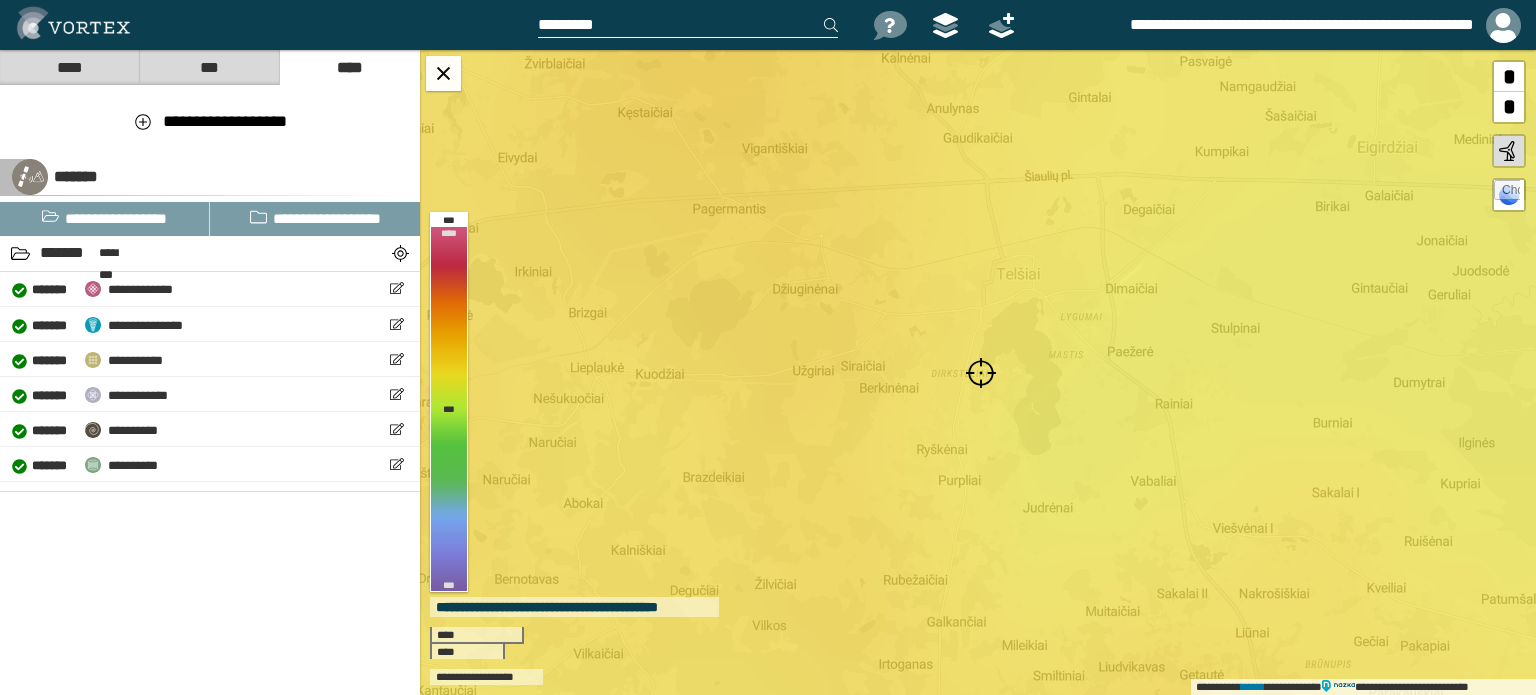 click at bounding box center (688, 25) 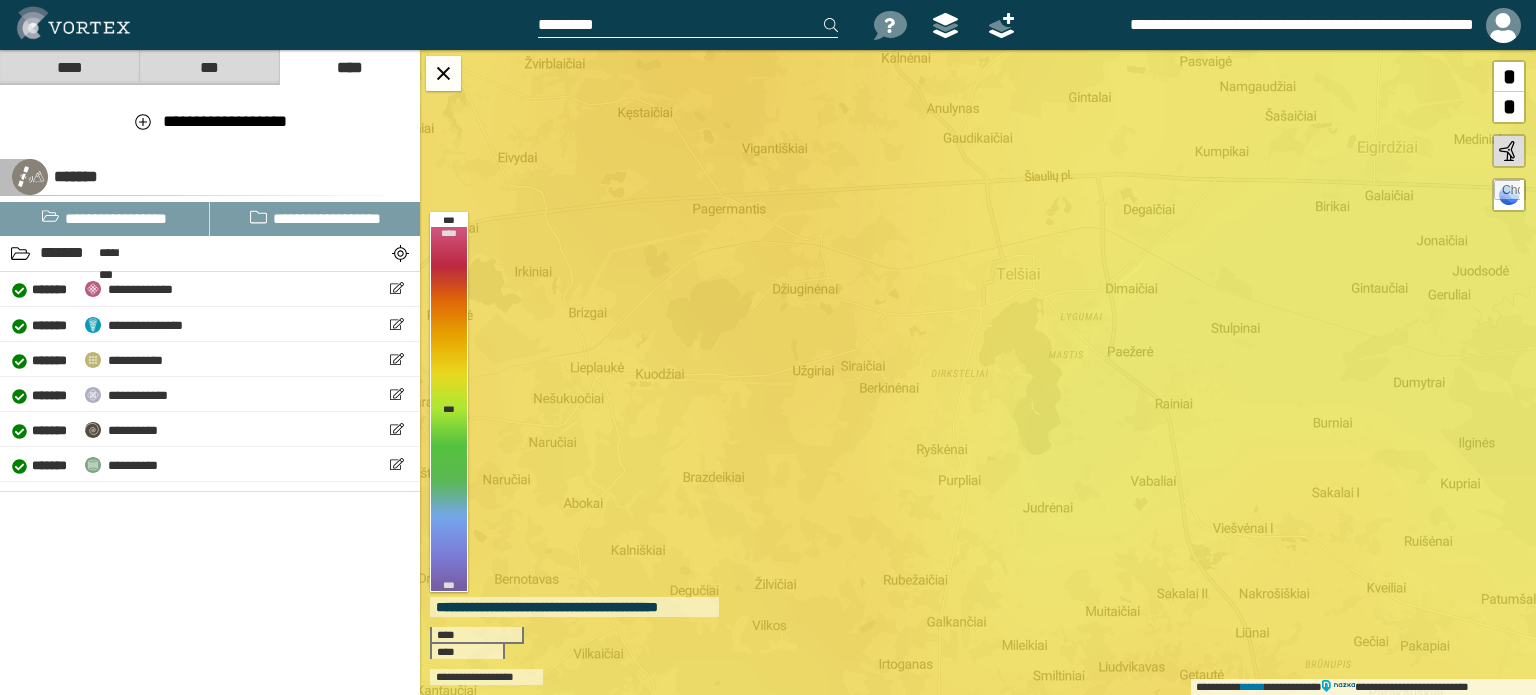 click on "****" at bounding box center (69, 67) 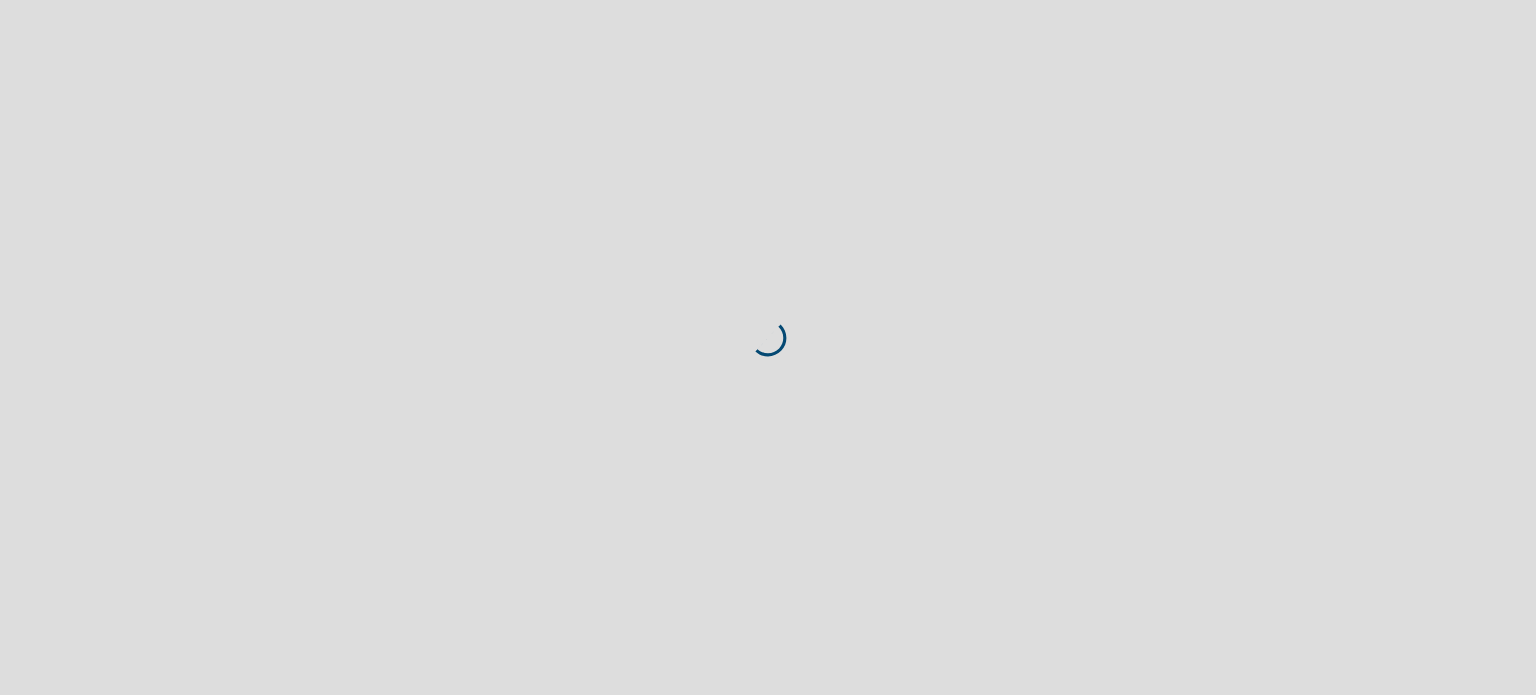scroll, scrollTop: 0, scrollLeft: 0, axis: both 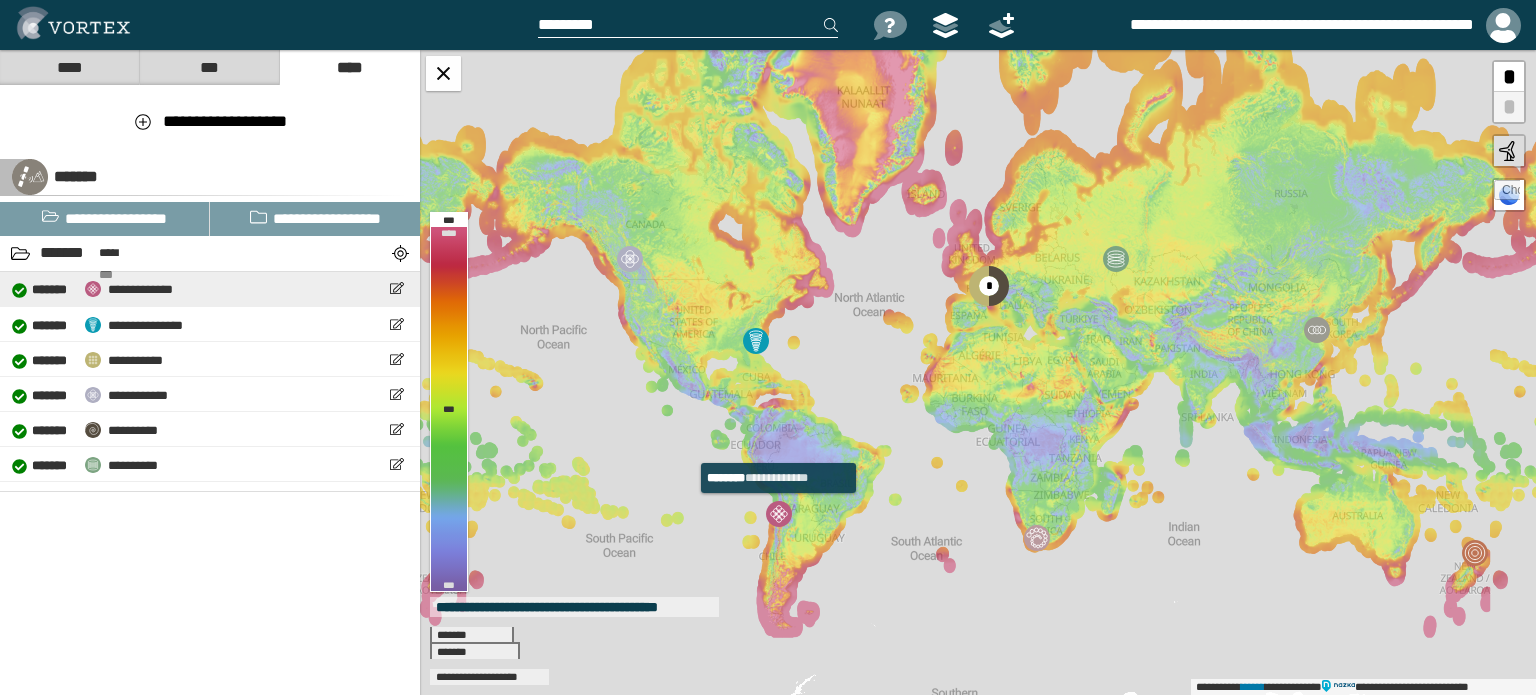 click on "**********" at bounding box center (140, 289) 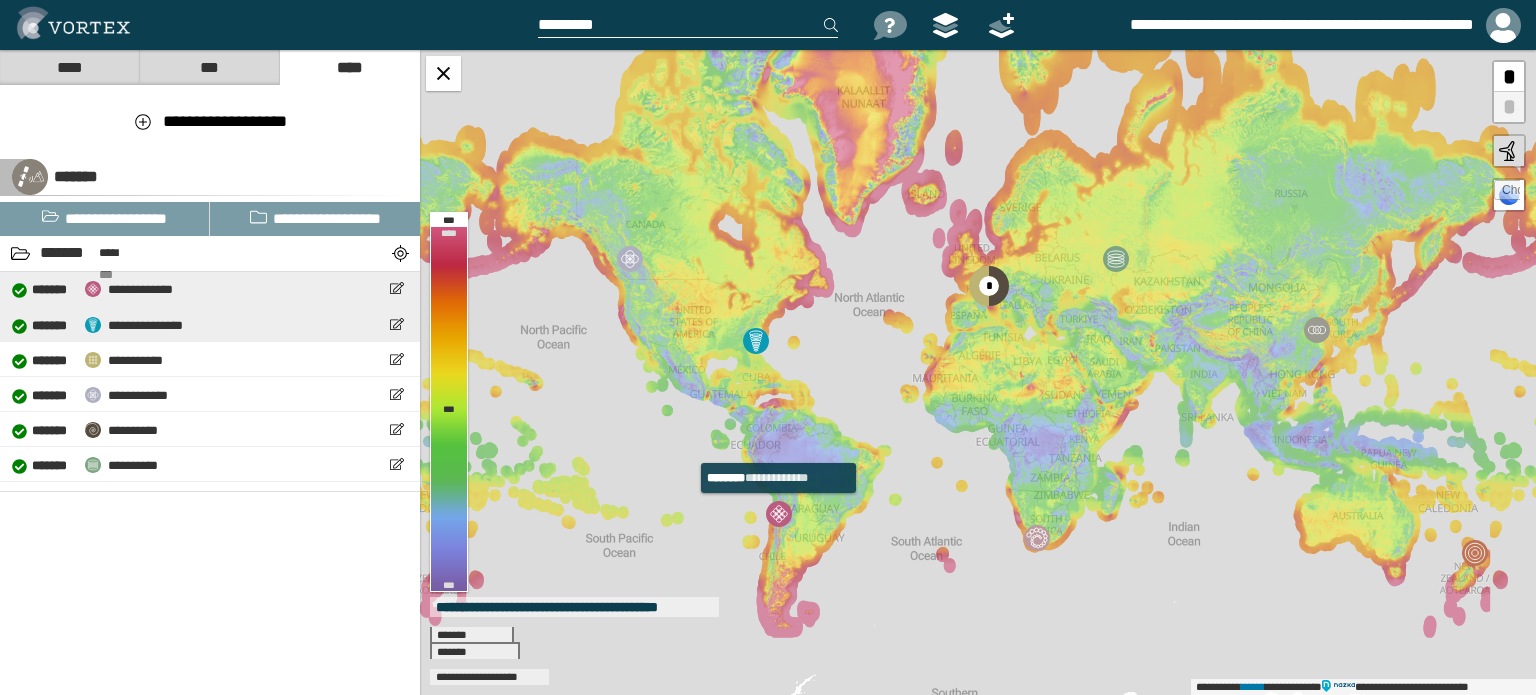 select on "**" 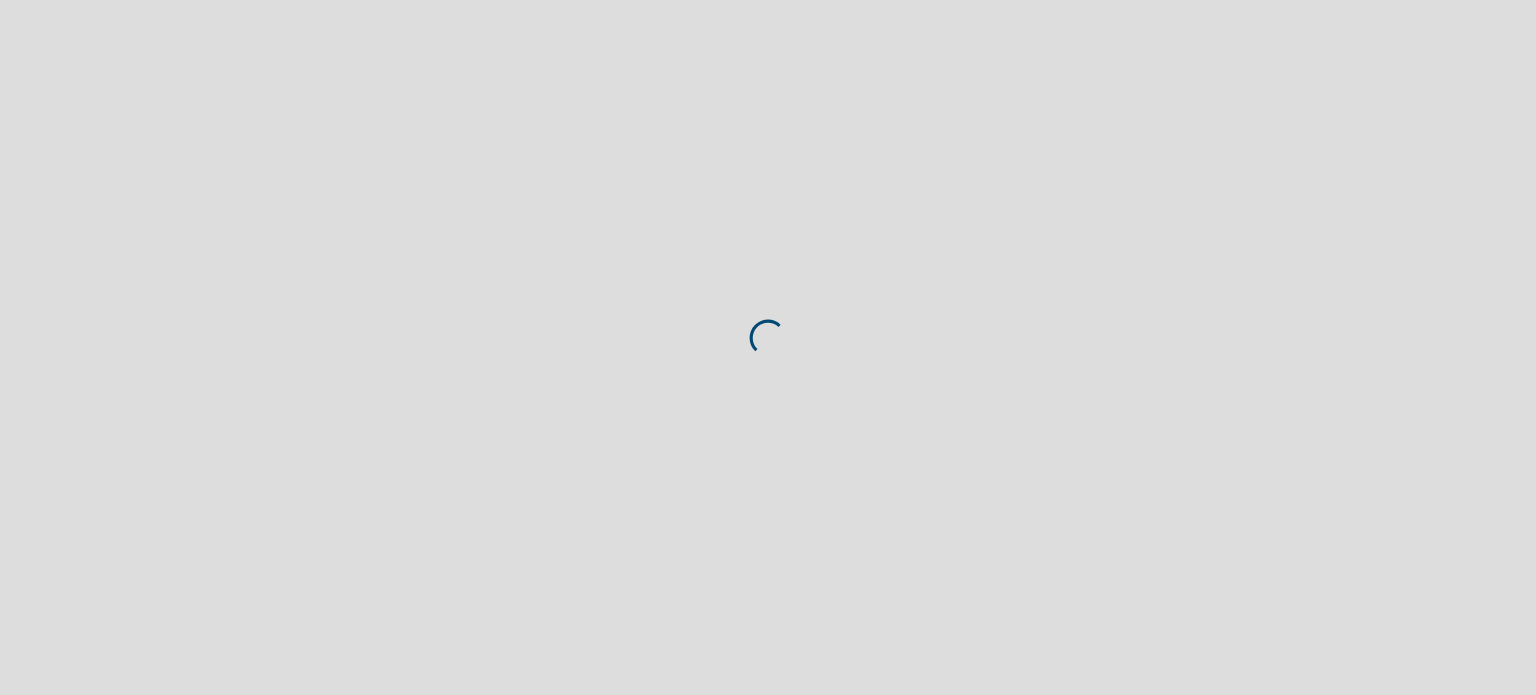 scroll, scrollTop: 0, scrollLeft: 0, axis: both 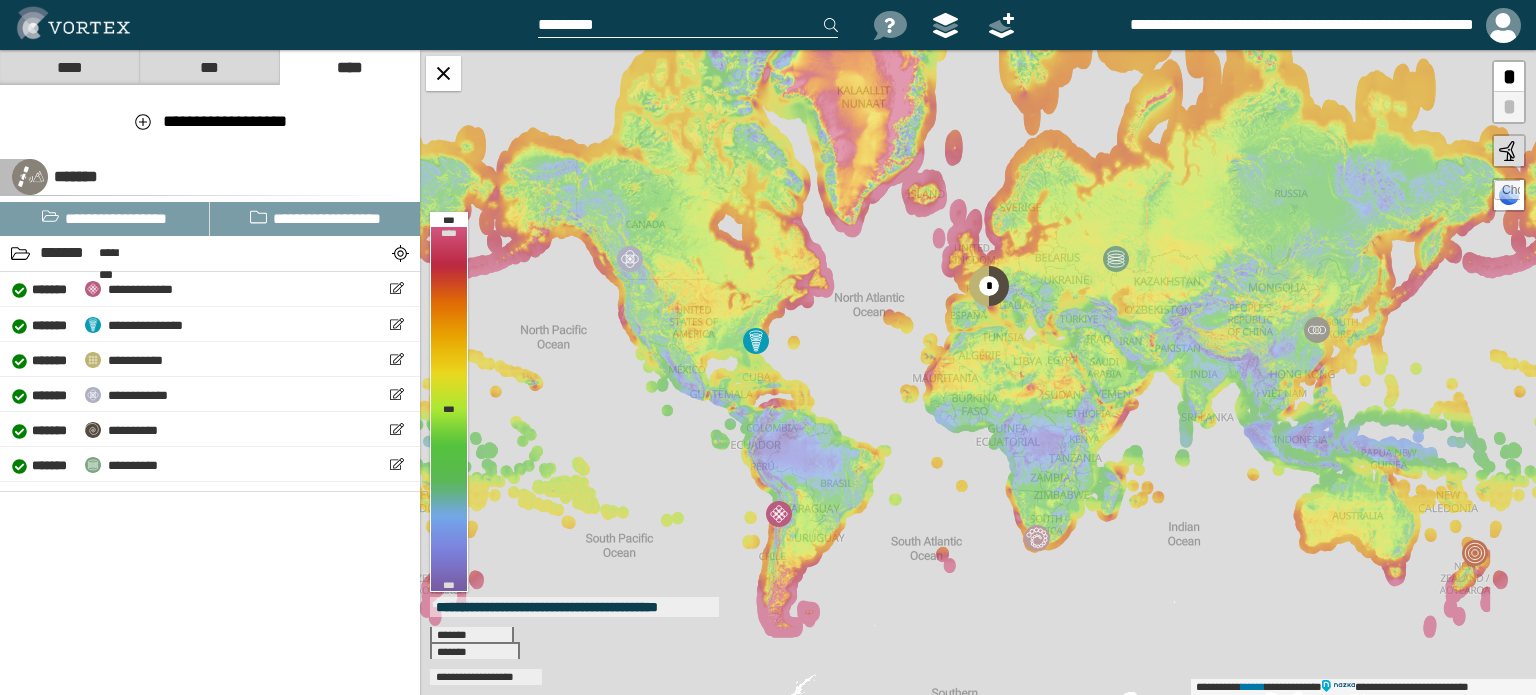 click on "***" at bounding box center (209, 67) 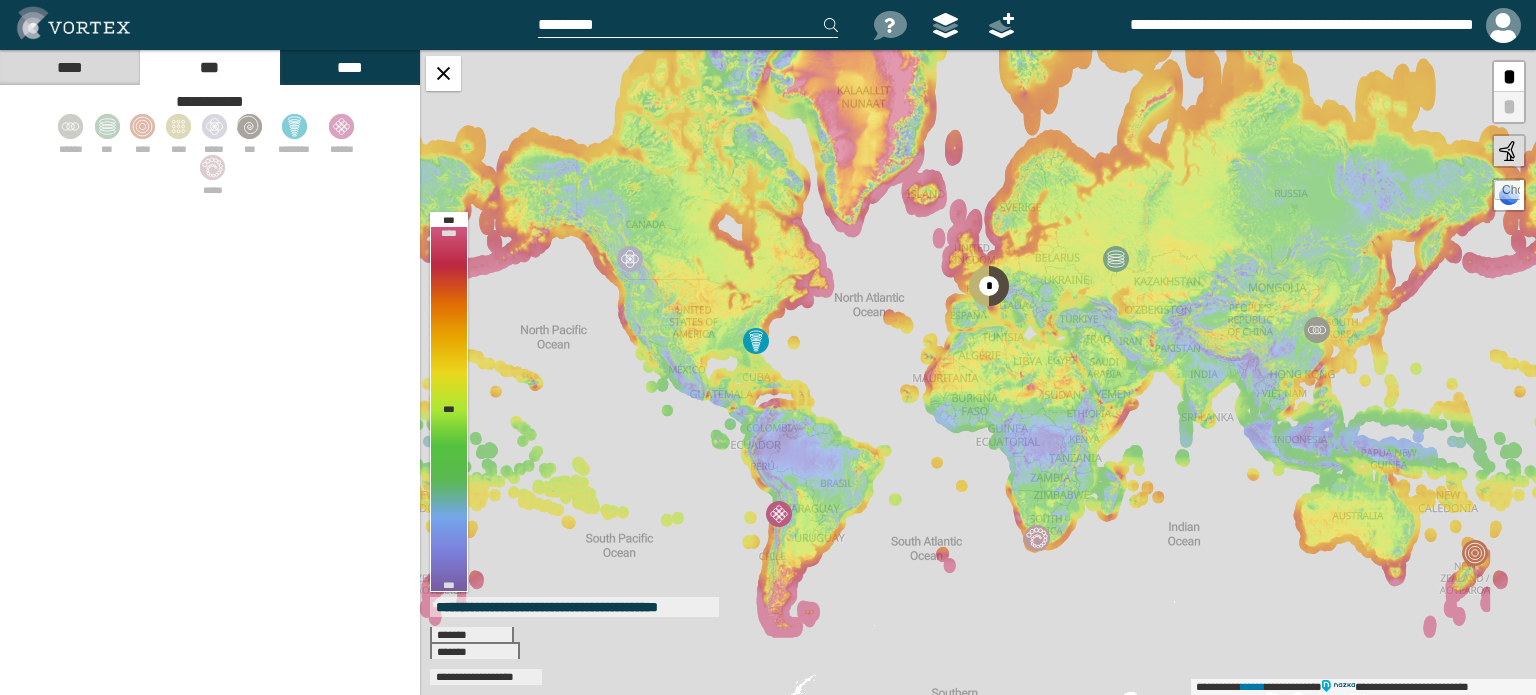 click on "****" at bounding box center [69, 67] 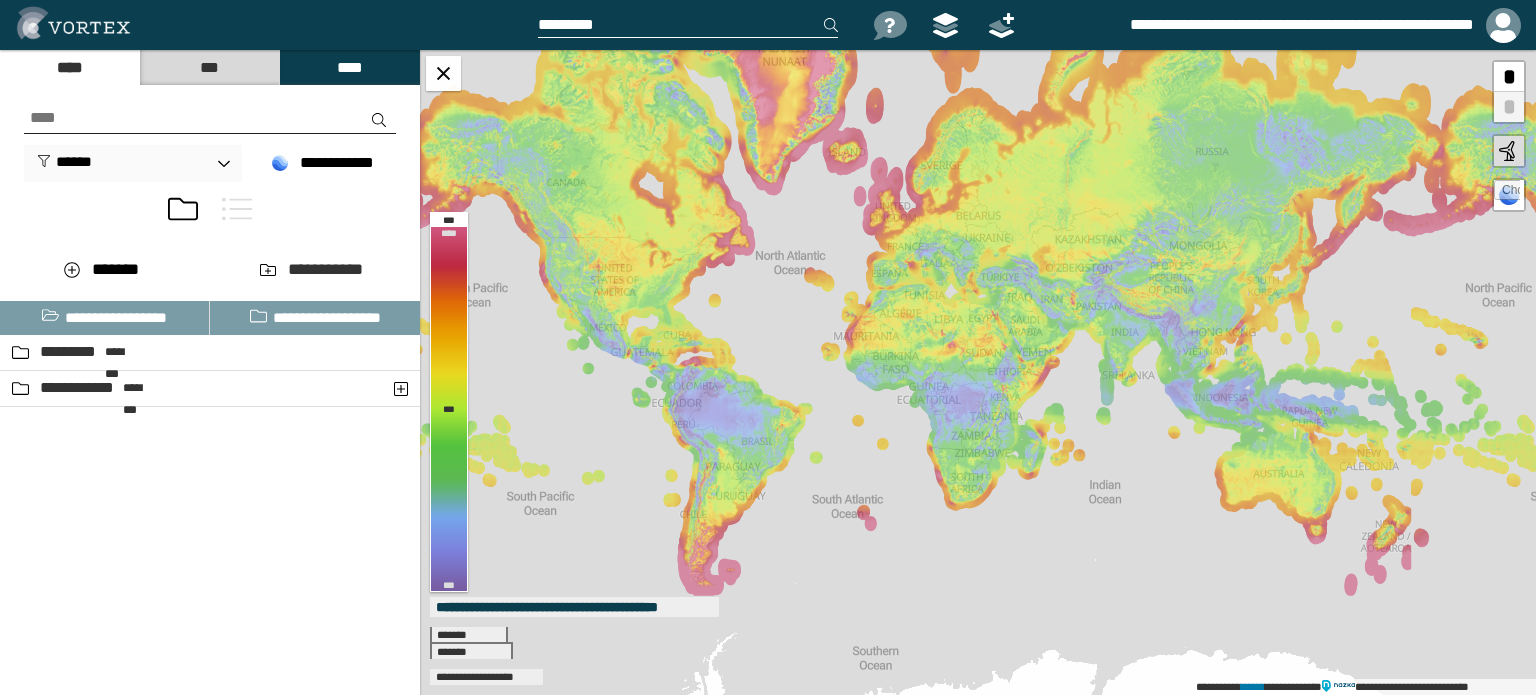 click on "****" at bounding box center [69, 67] 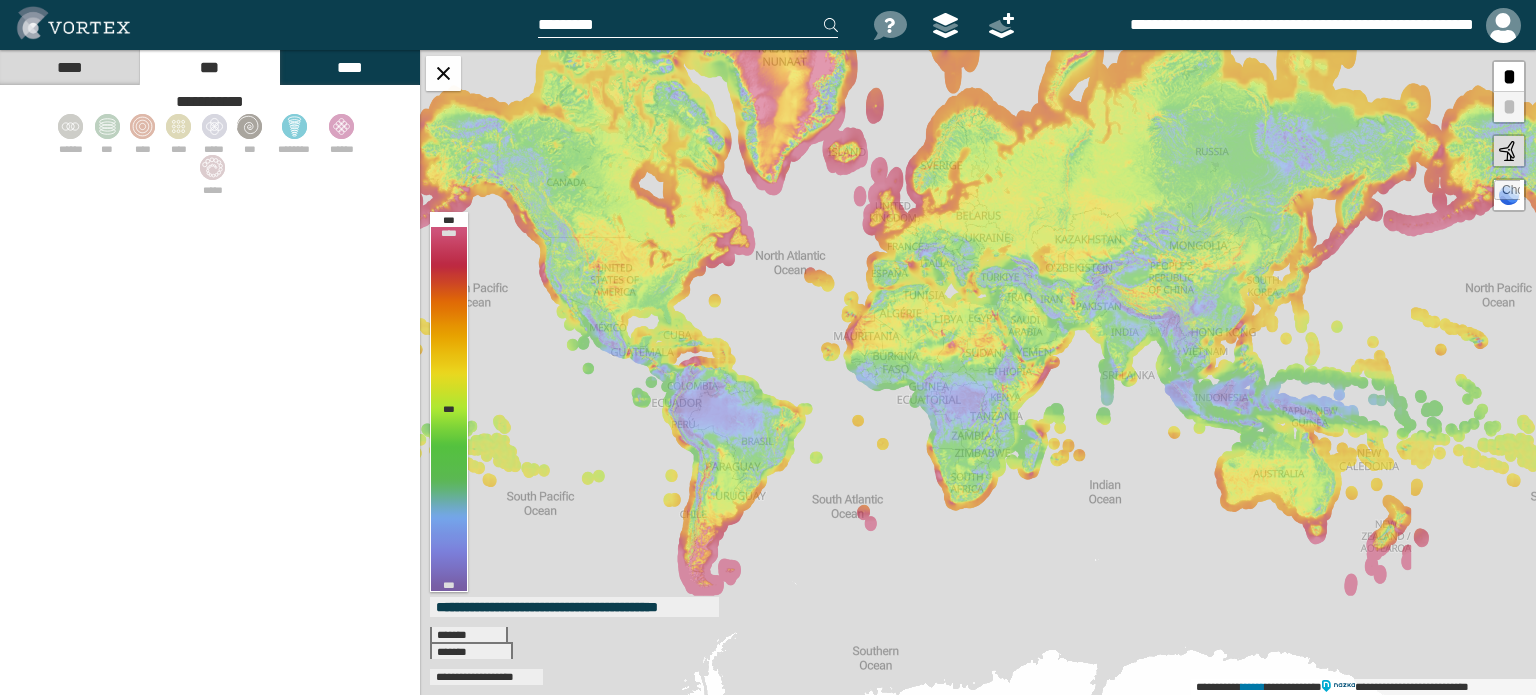 click on "****" at bounding box center [69, 67] 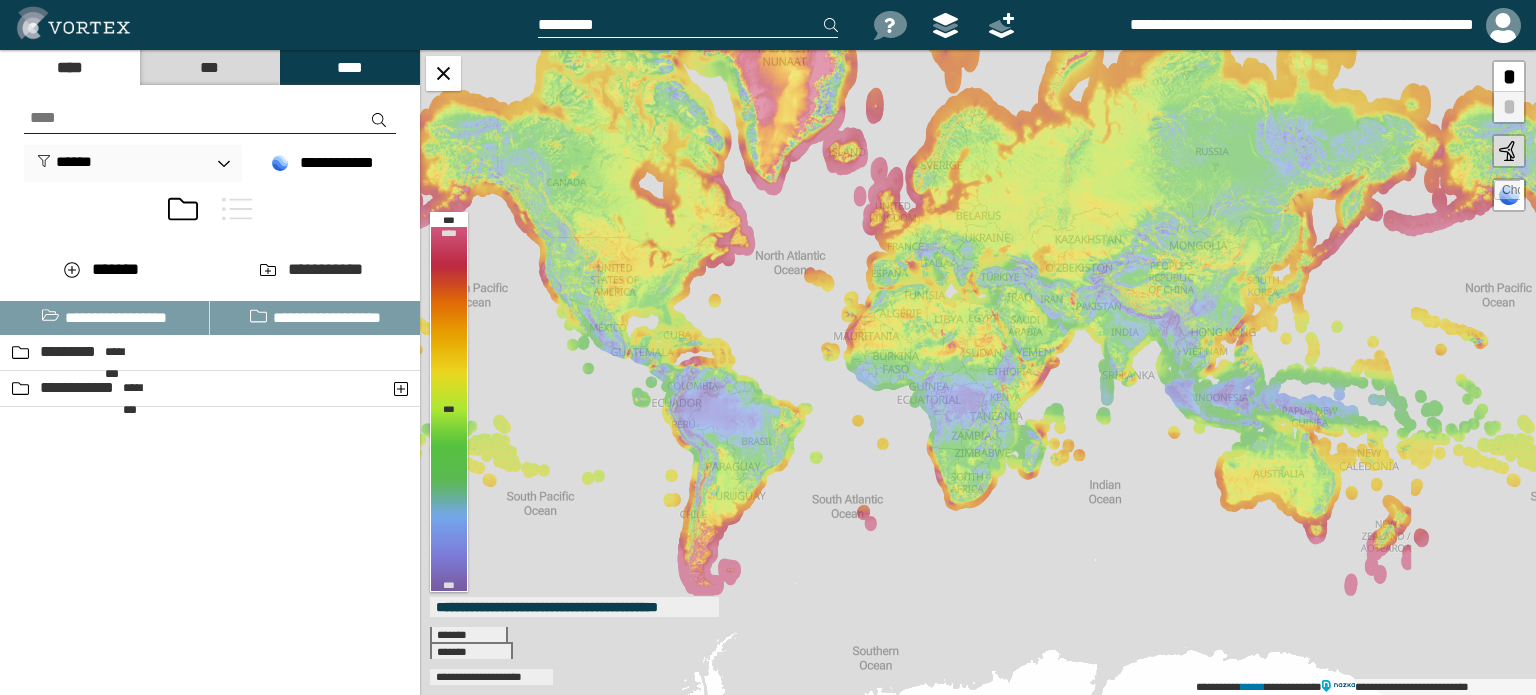 click at bounding box center (688, 25) 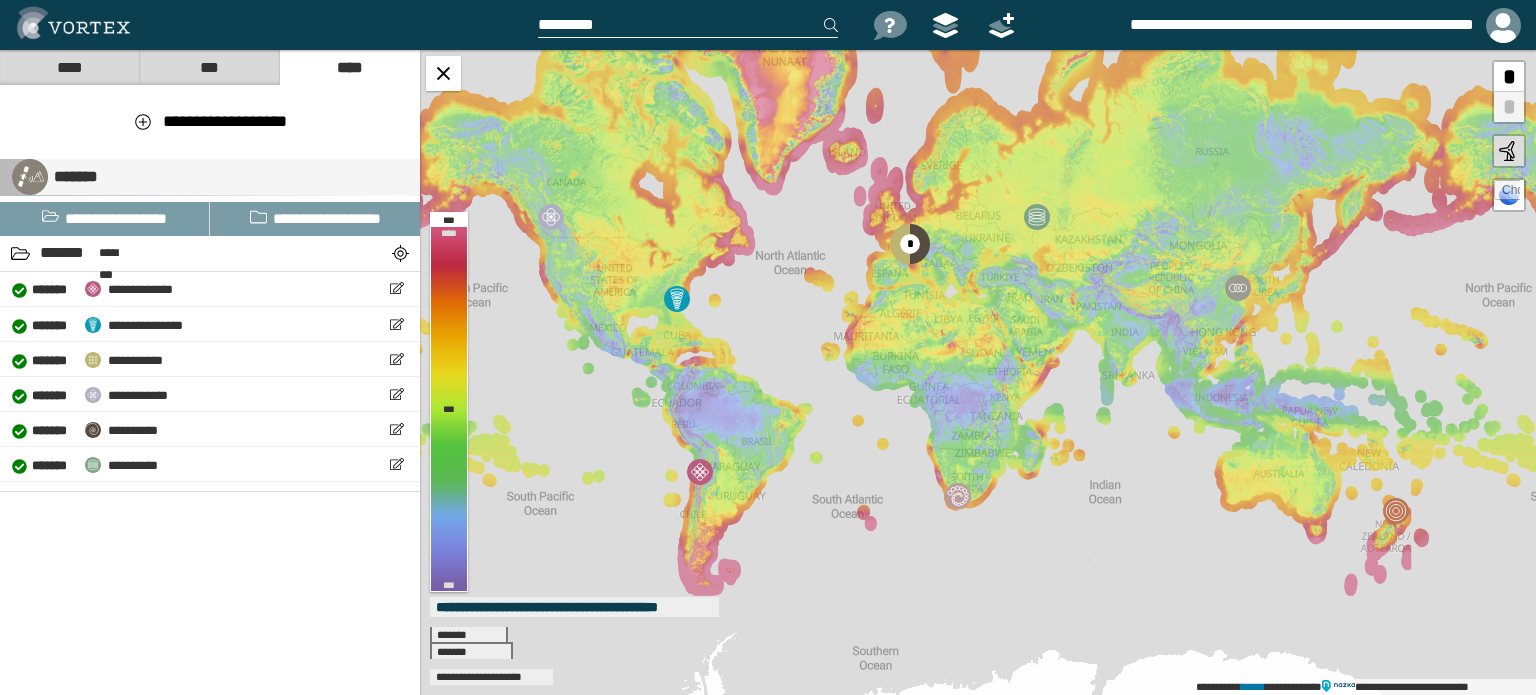 click on "*******" at bounding box center [73, 176] 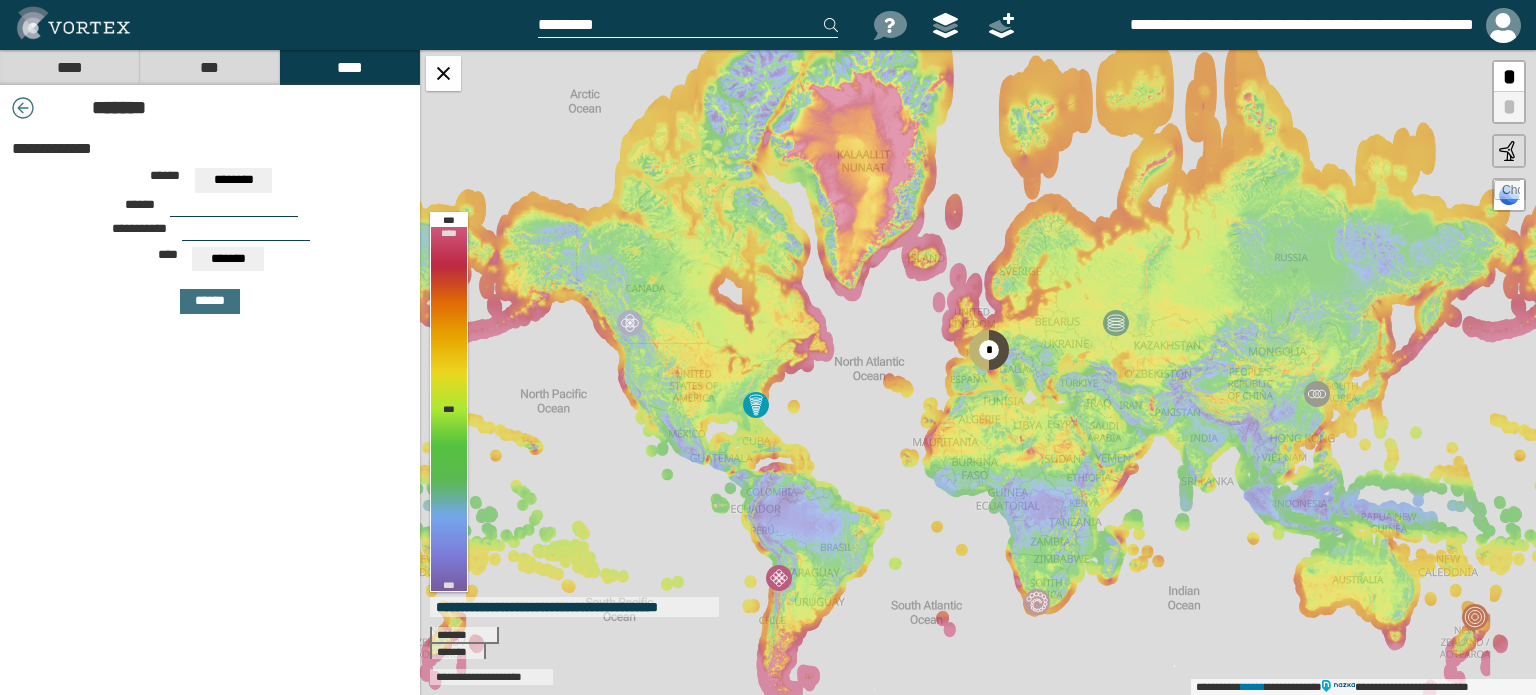 click at bounding box center [23, 108] 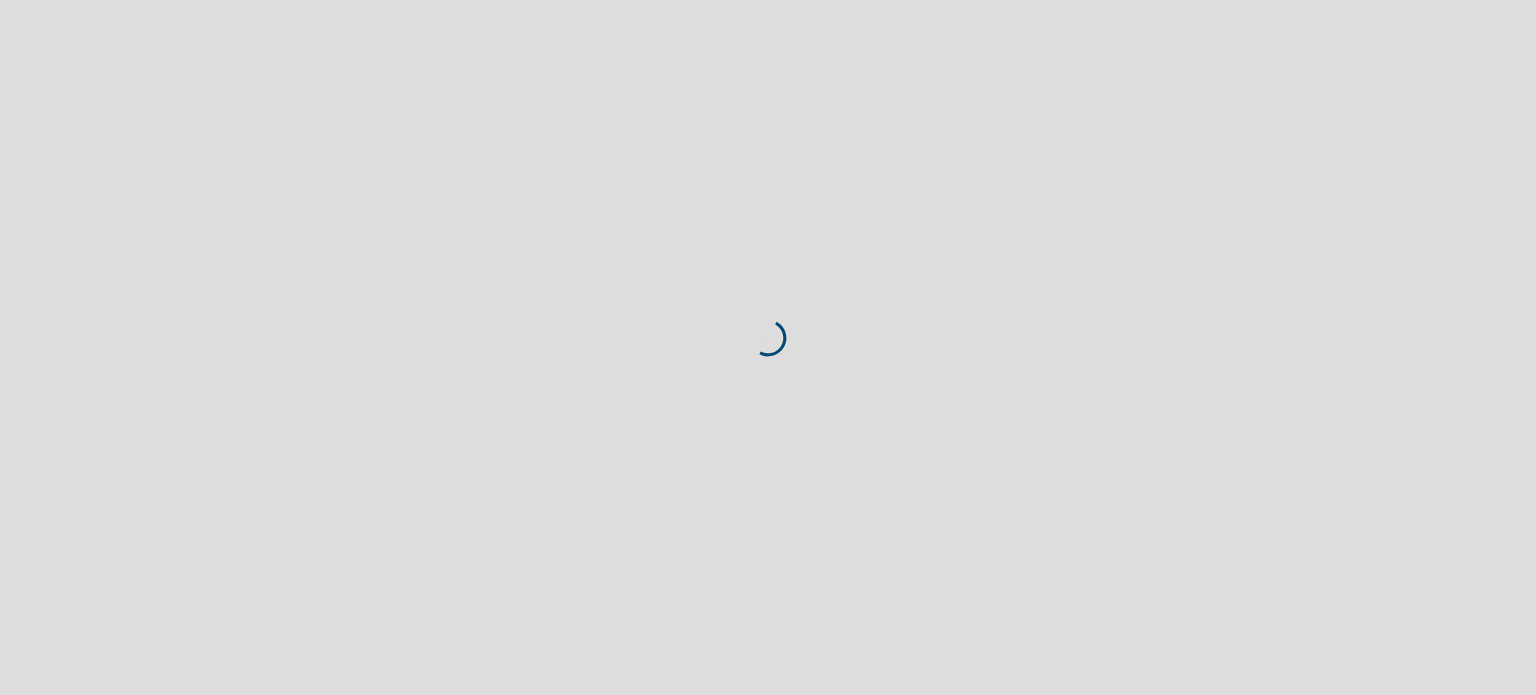 scroll, scrollTop: 0, scrollLeft: 0, axis: both 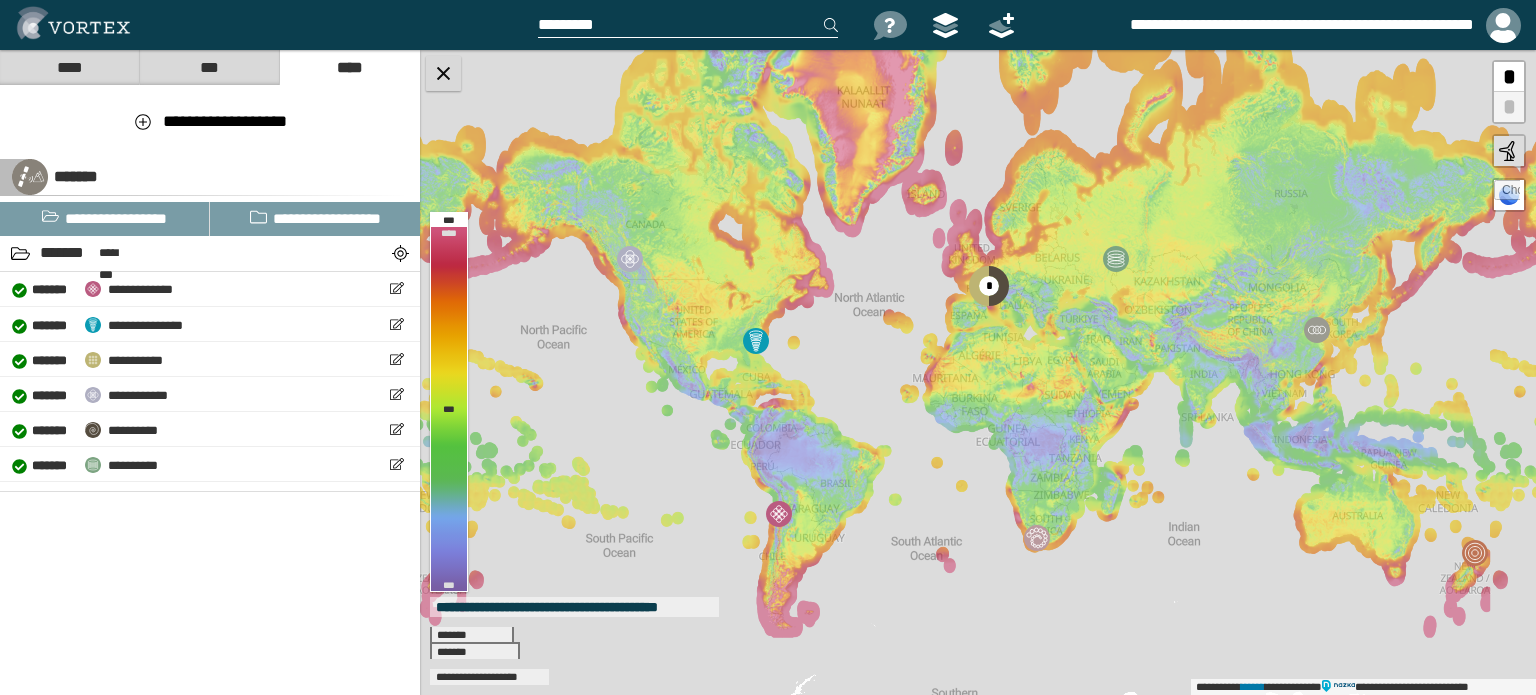 click at bounding box center (443, 73) 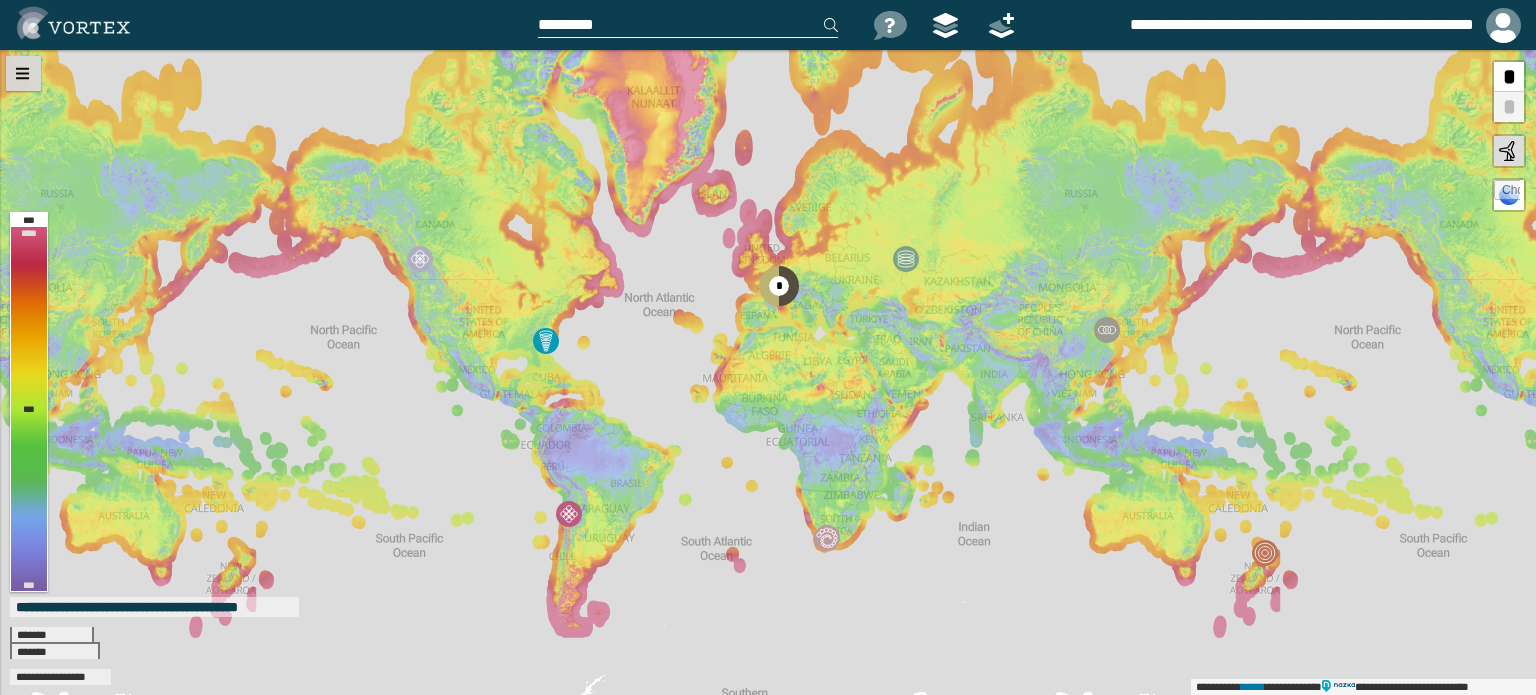click at bounding box center [23, 73] 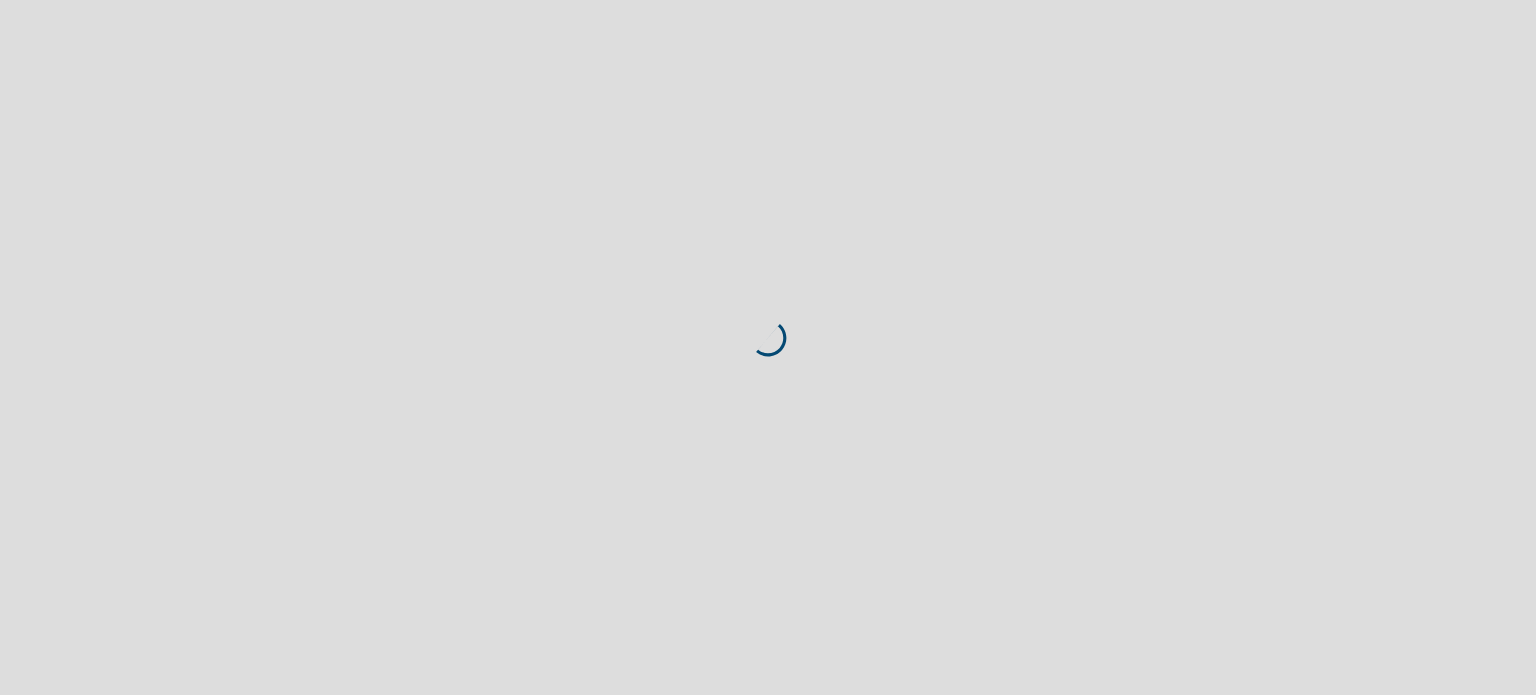 scroll, scrollTop: 0, scrollLeft: 0, axis: both 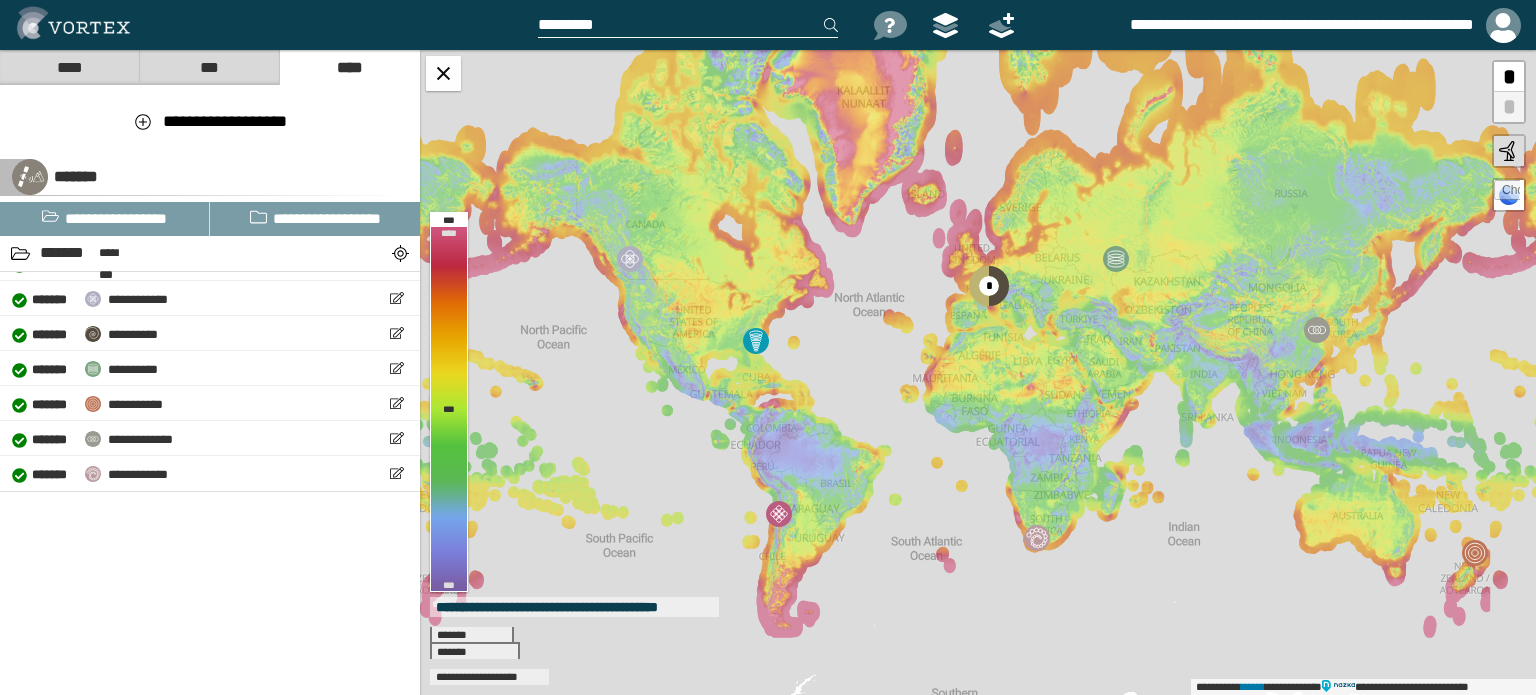 drag, startPoint x: 1405, startPoint y: 11, endPoint x: 916, endPoint y: 383, distance: 614.41437 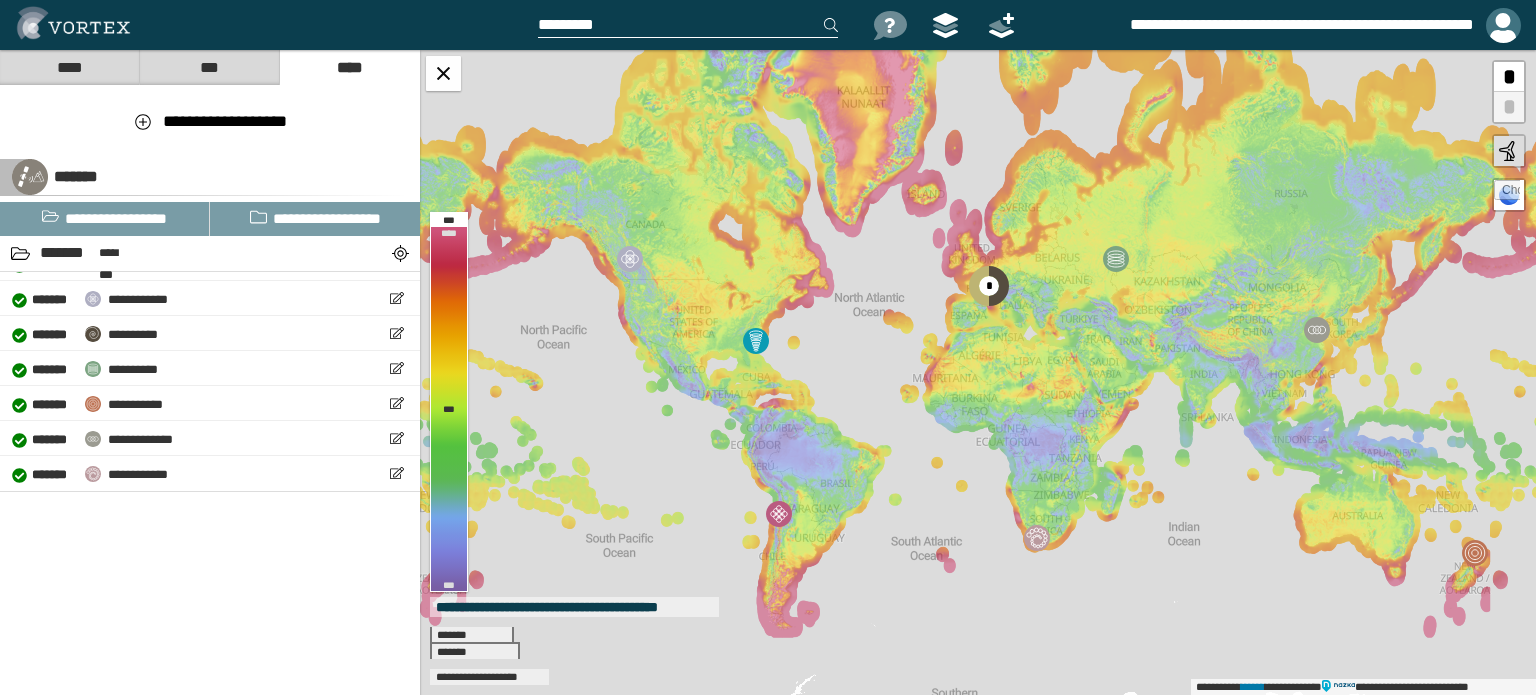 click at bounding box center (1503, 25) 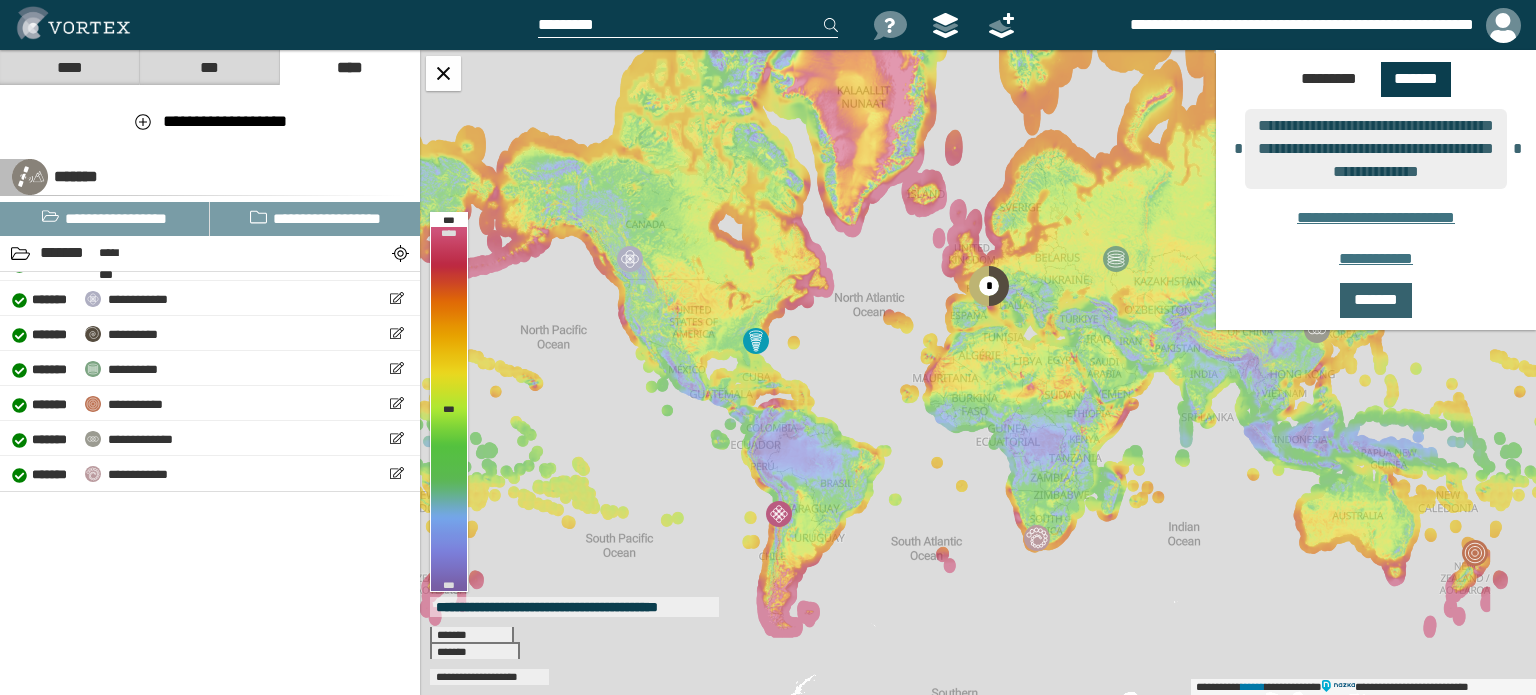 click on "*******" at bounding box center [1376, 300] 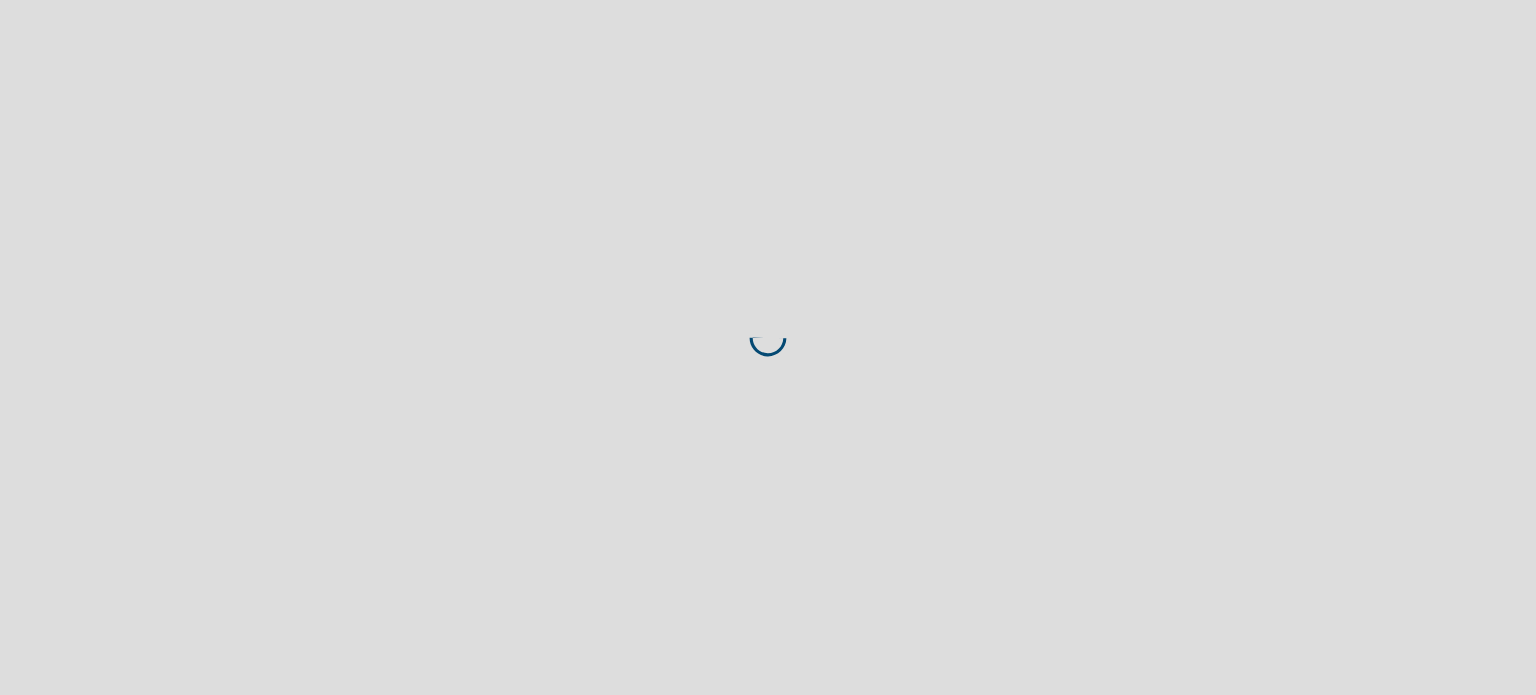 scroll, scrollTop: 0, scrollLeft: 0, axis: both 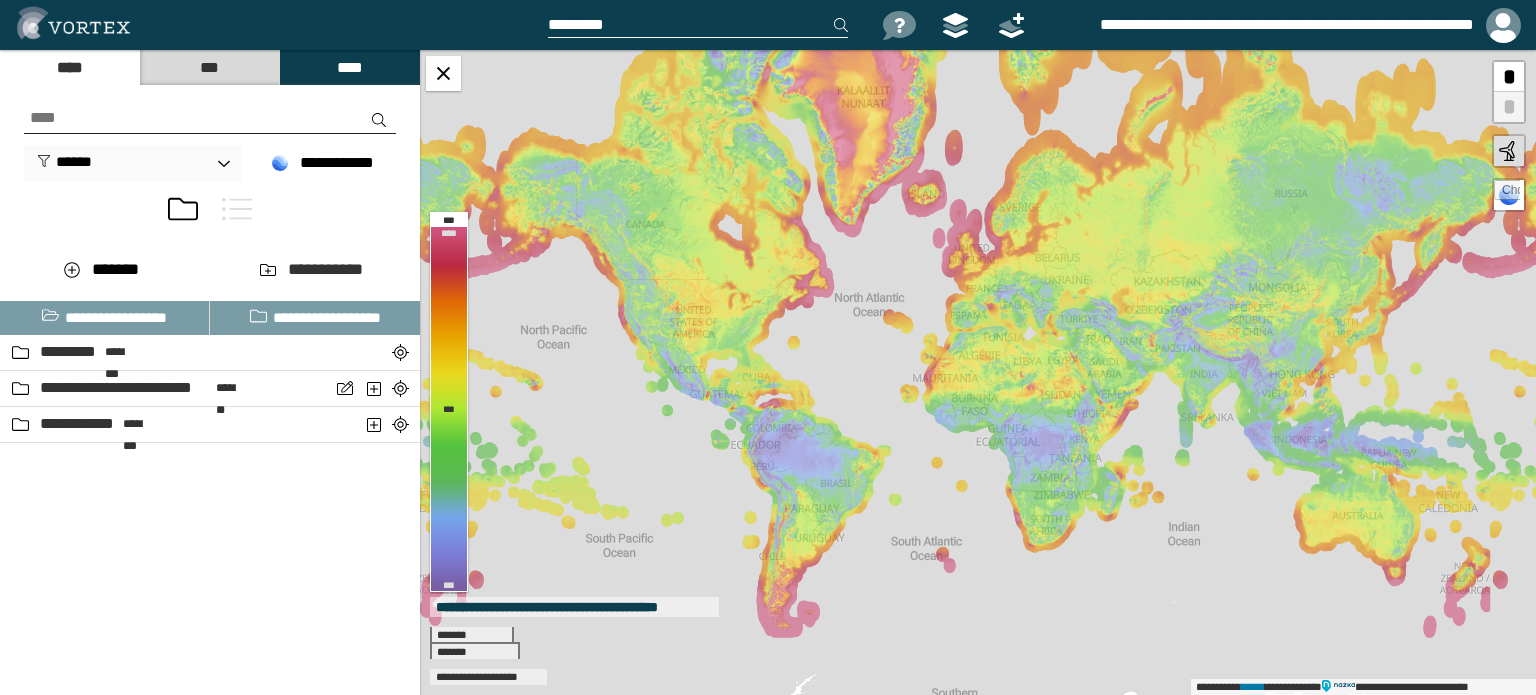 click on "****" at bounding box center (69, 67) 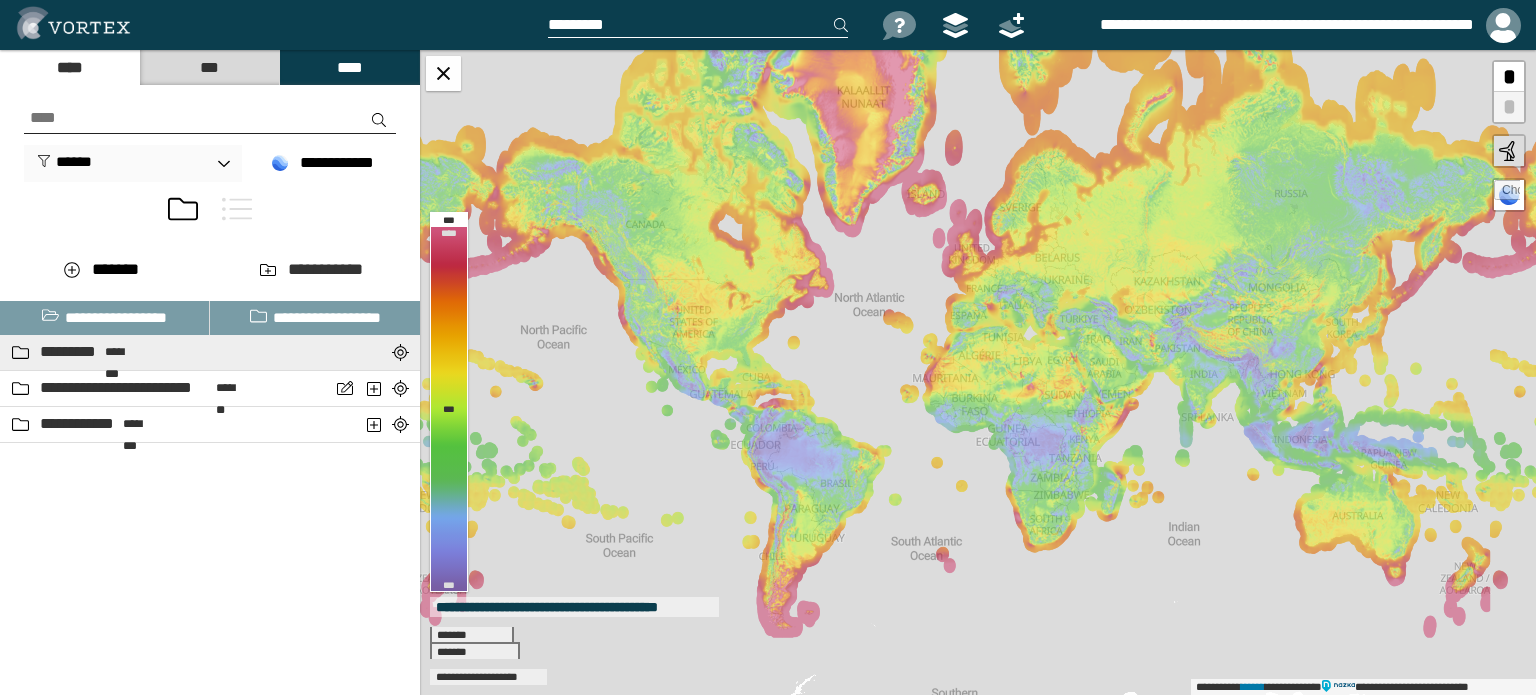 click on "********* ********" at bounding box center (165, 352) 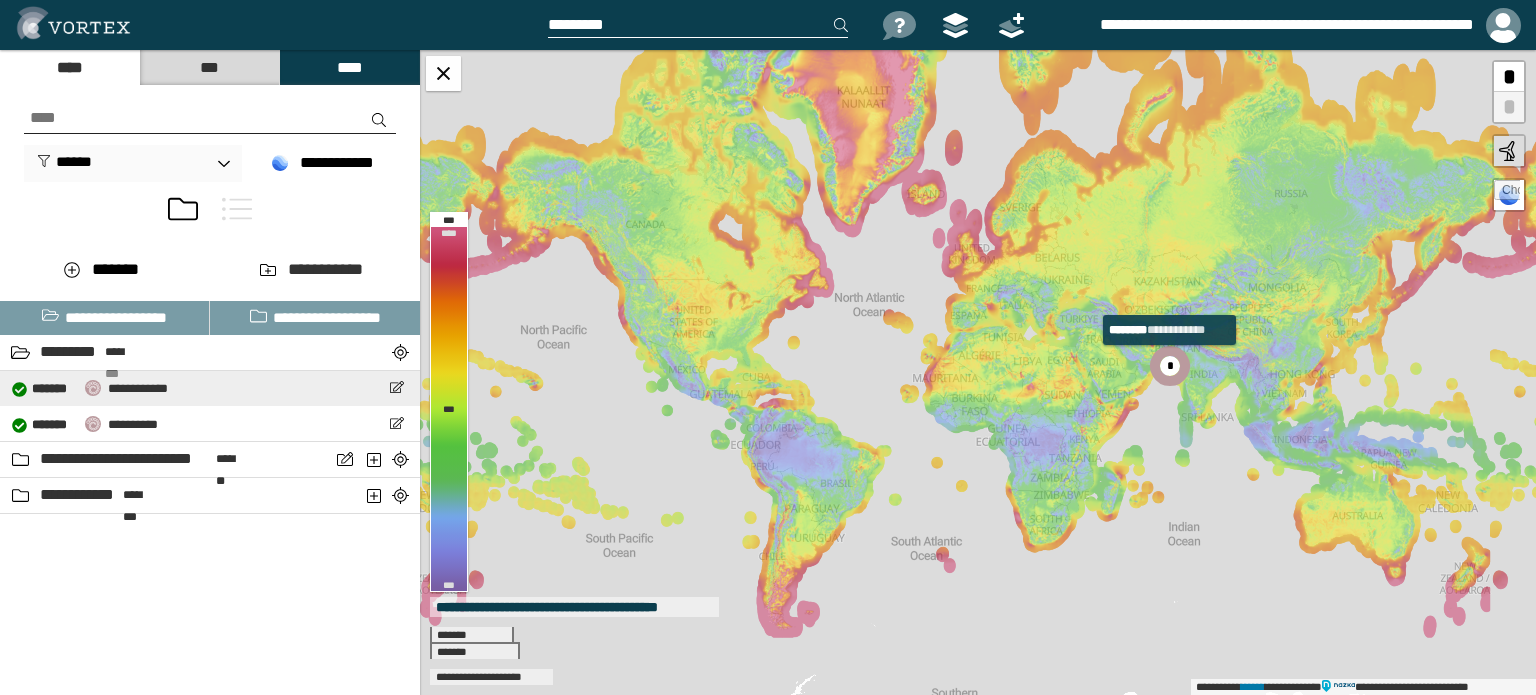 click on "* ******" at bounding box center (54, 389) 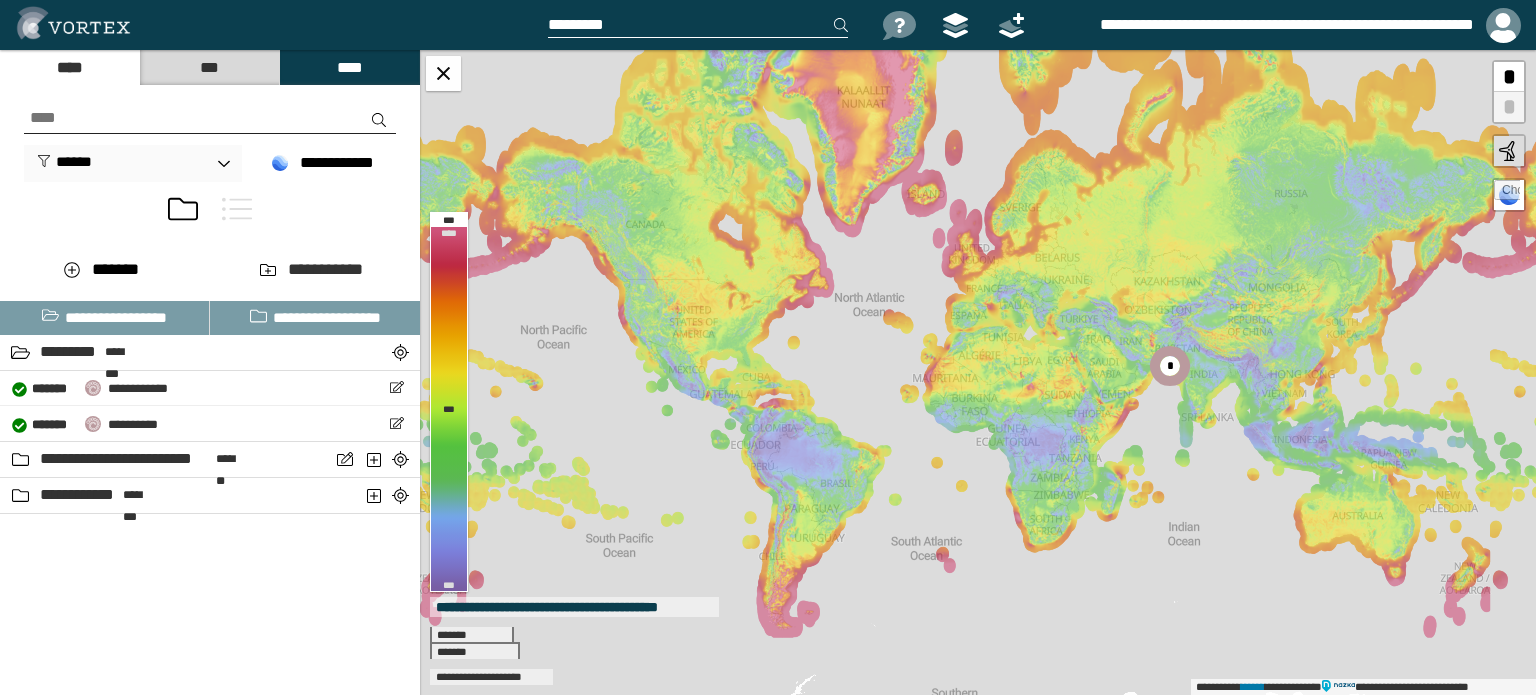 select on "*" 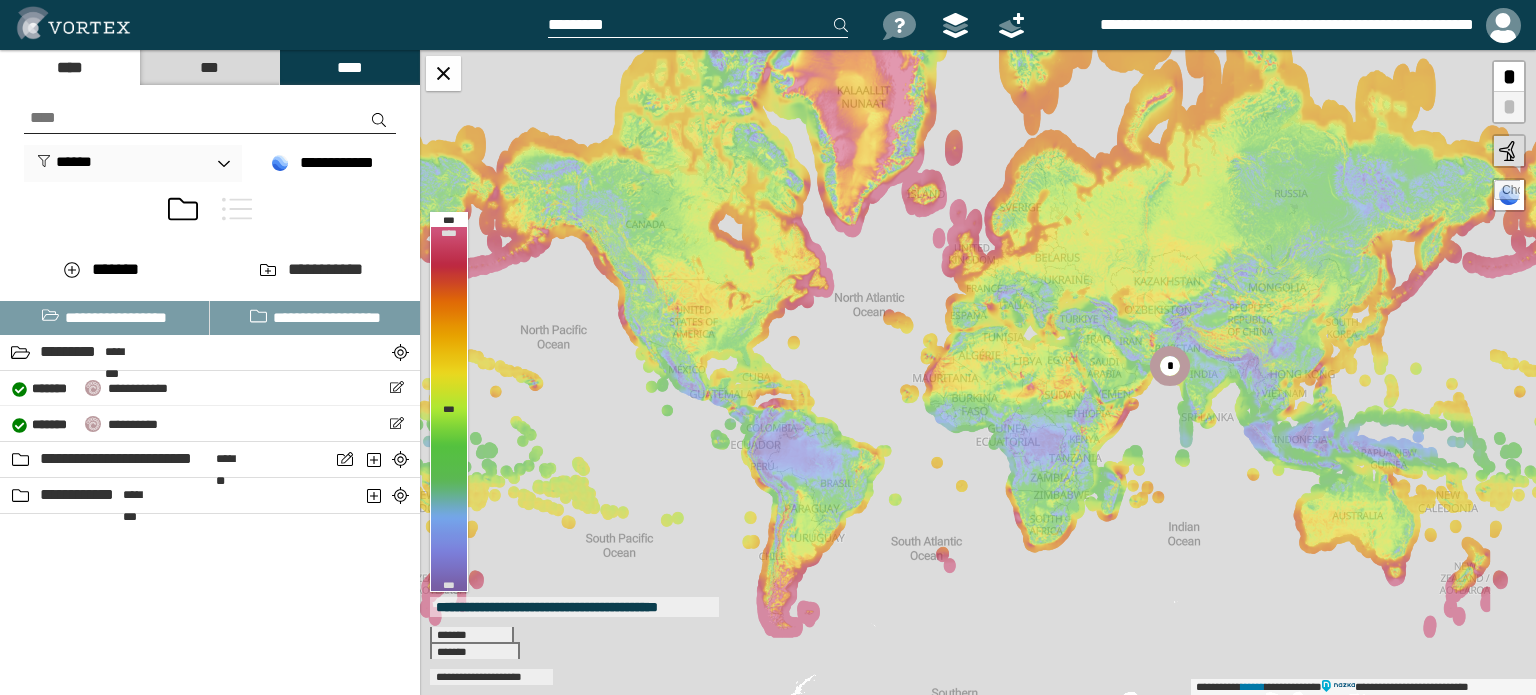 select on "**" 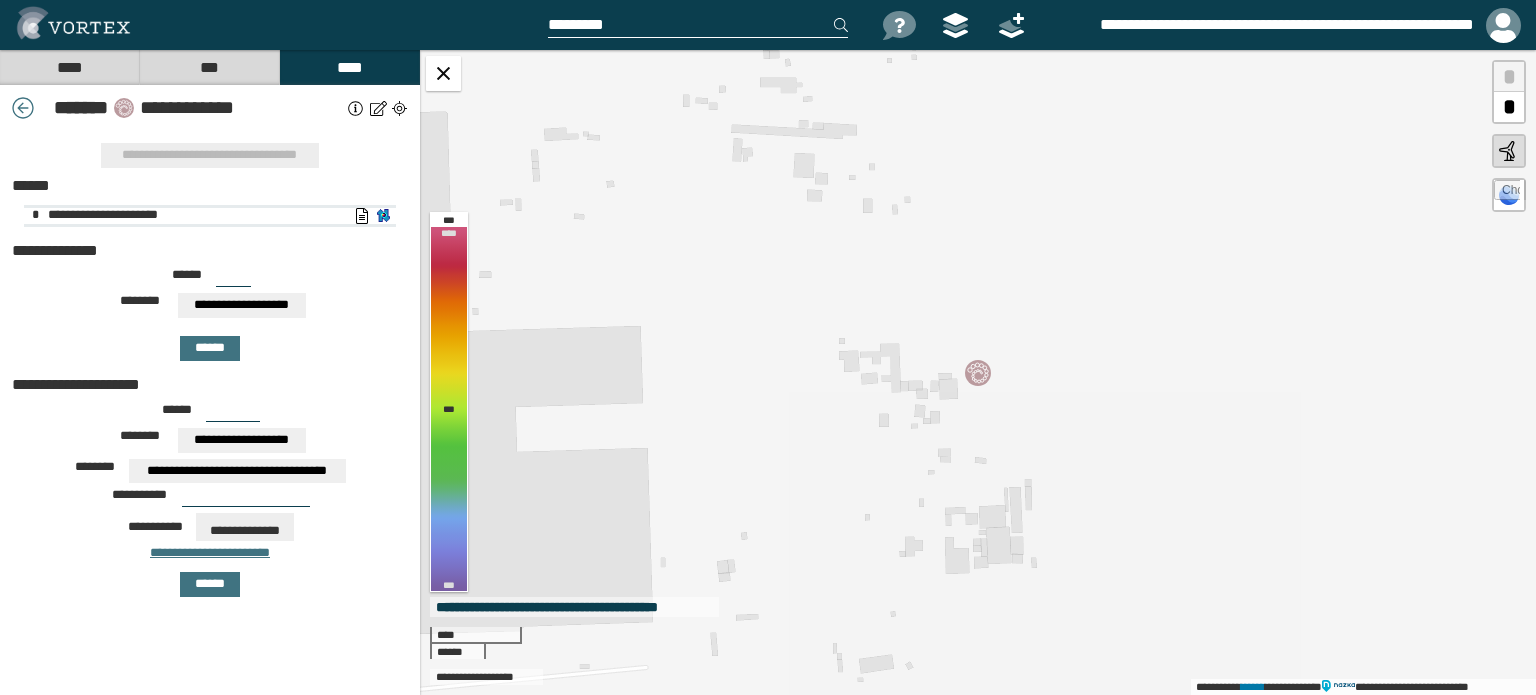 click on "**********" at bounding box center (189, 216) 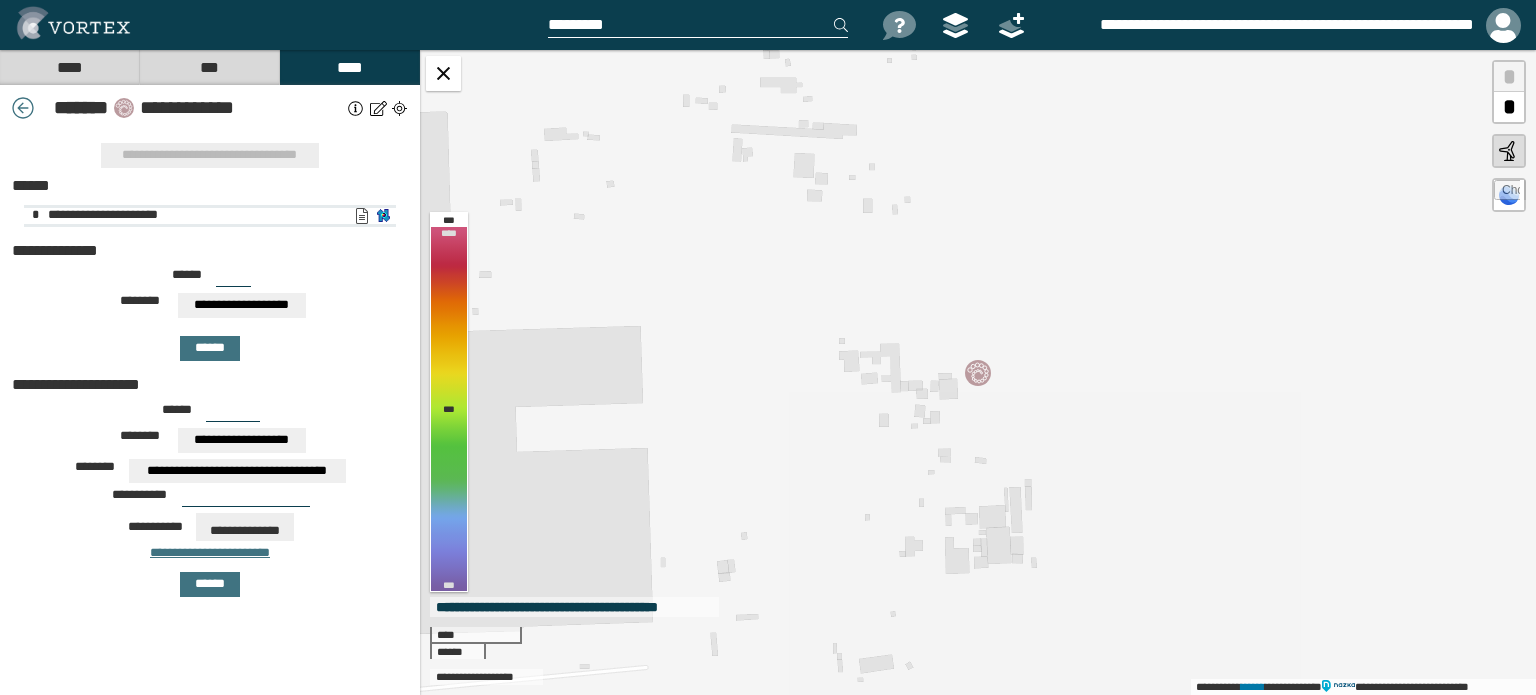 click on "**********" at bounding box center (361, 216) 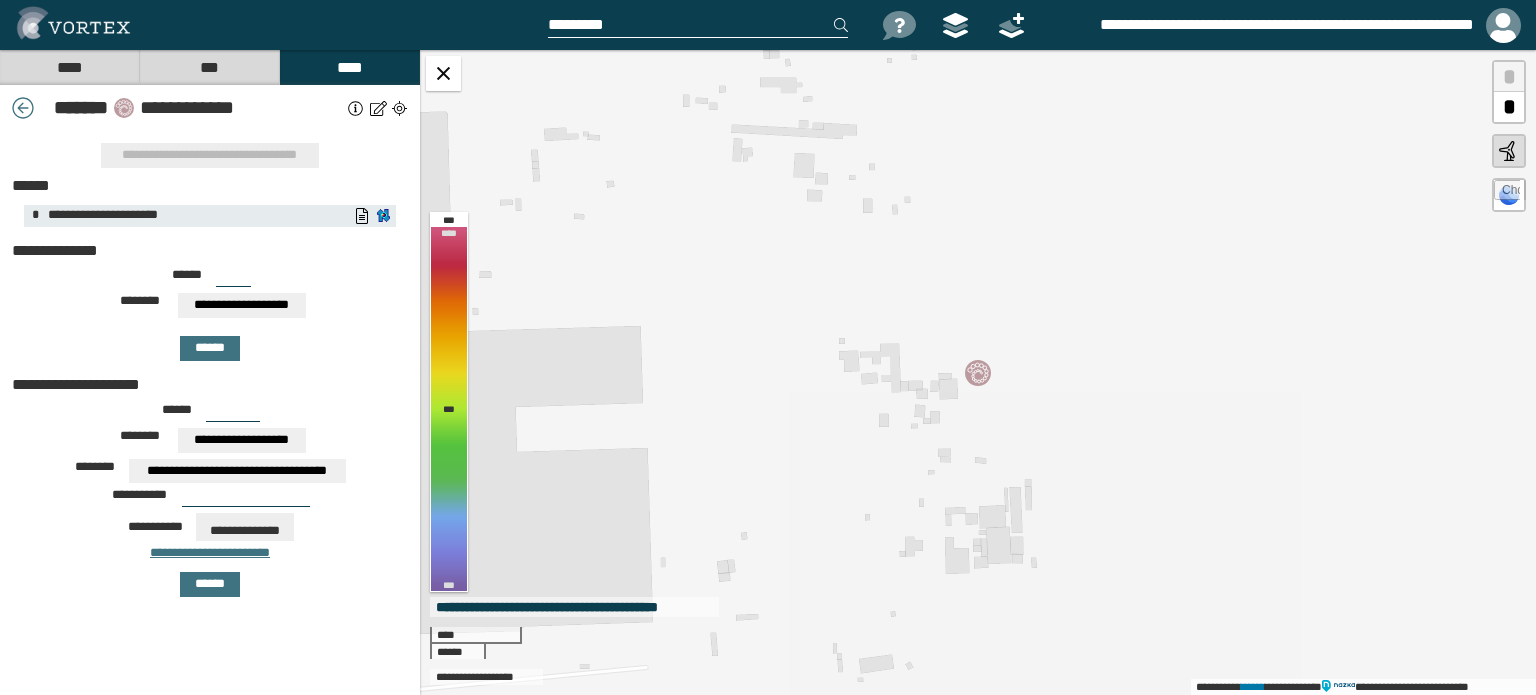 click on "**********" at bounding box center (210, 553) 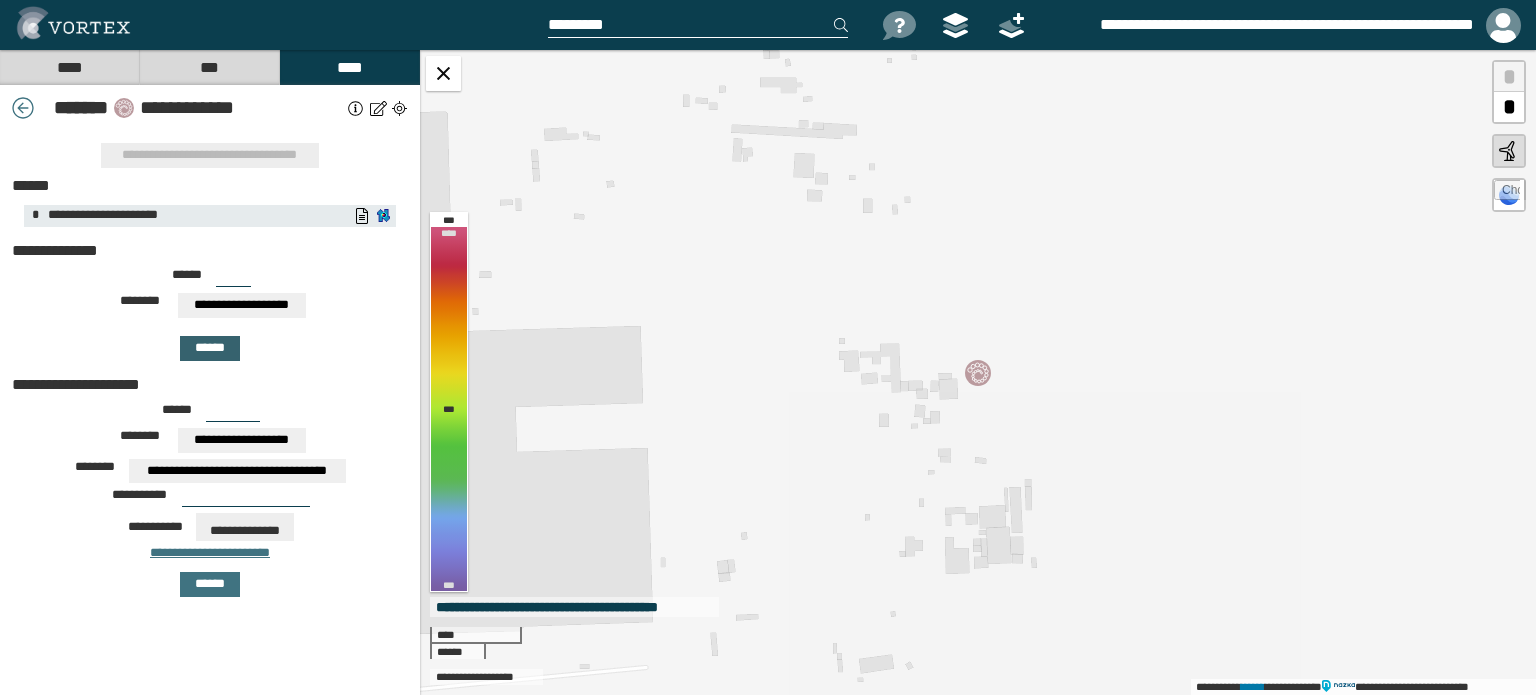 click on "******" at bounding box center (210, 348) 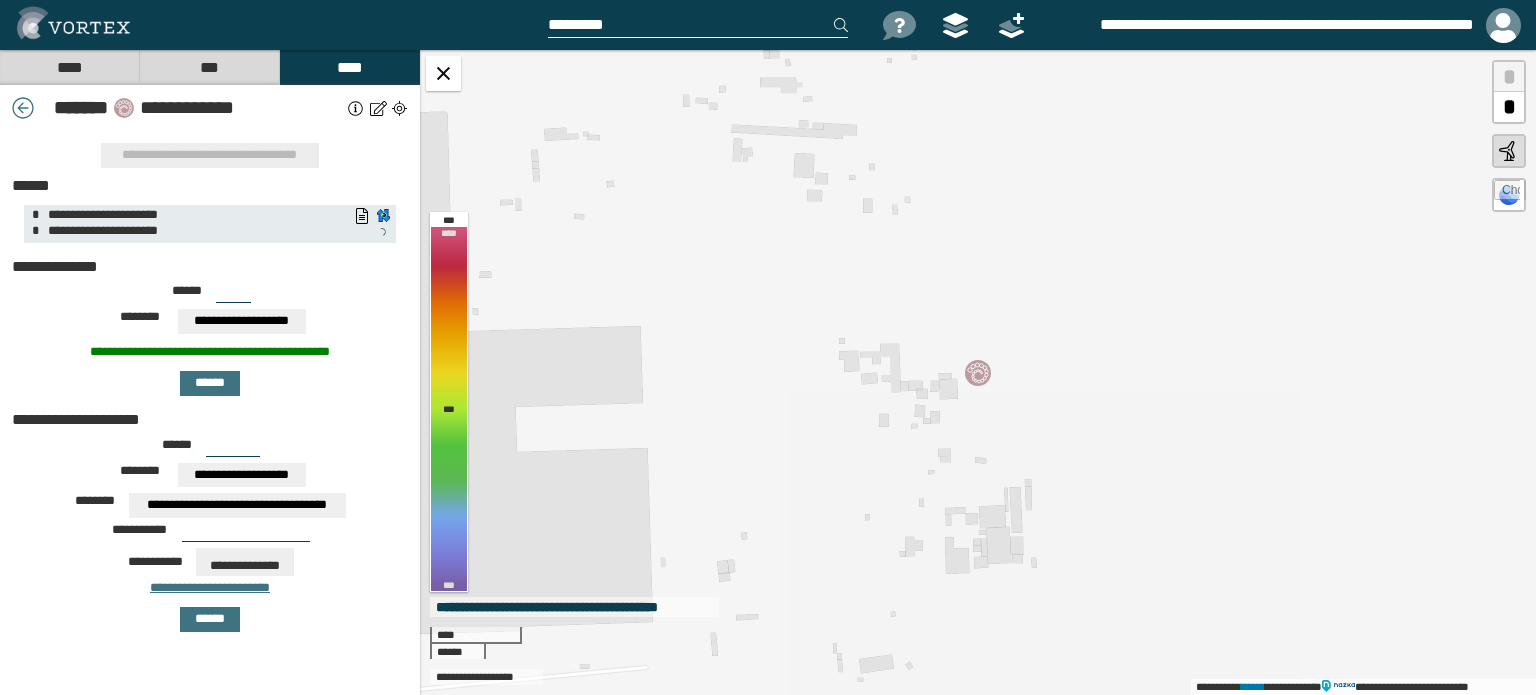 click on "**********" at bounding box center [210, 588] 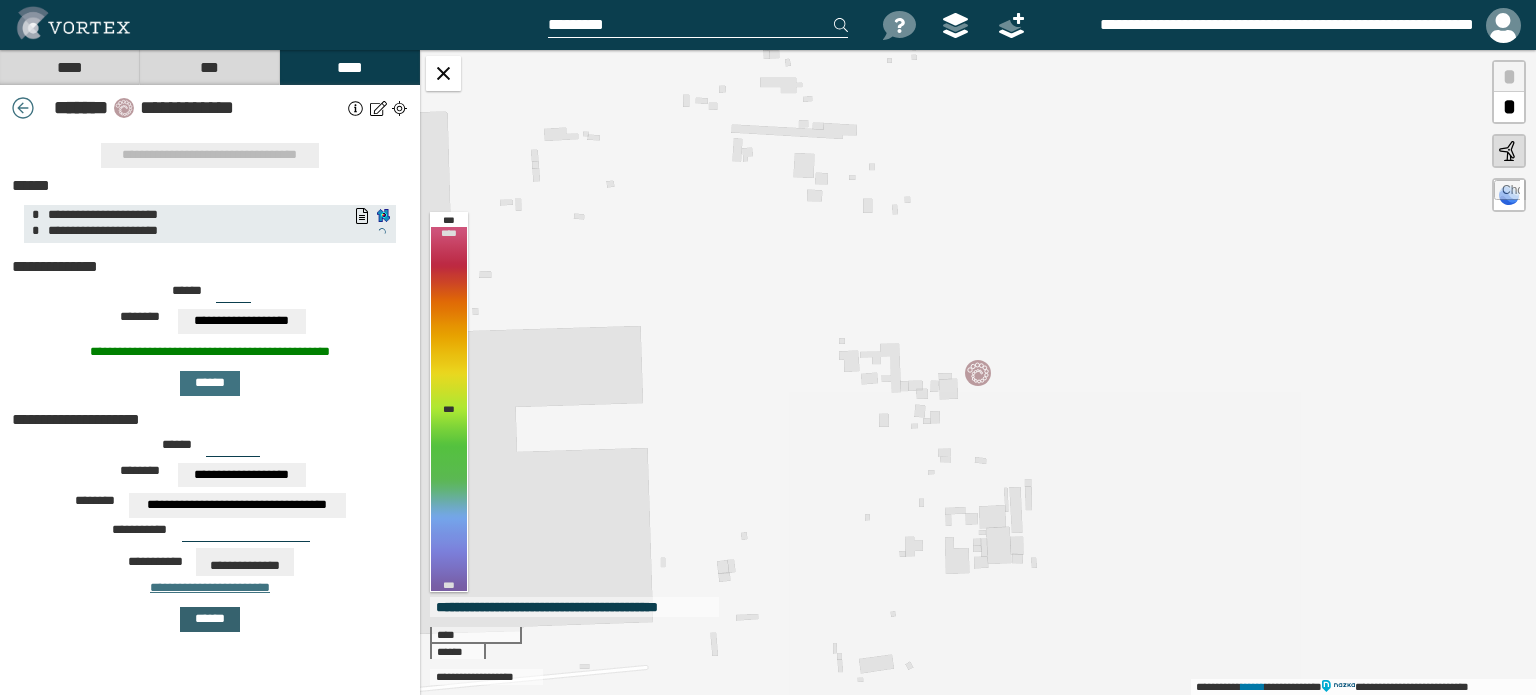 click on "******" at bounding box center [210, 619] 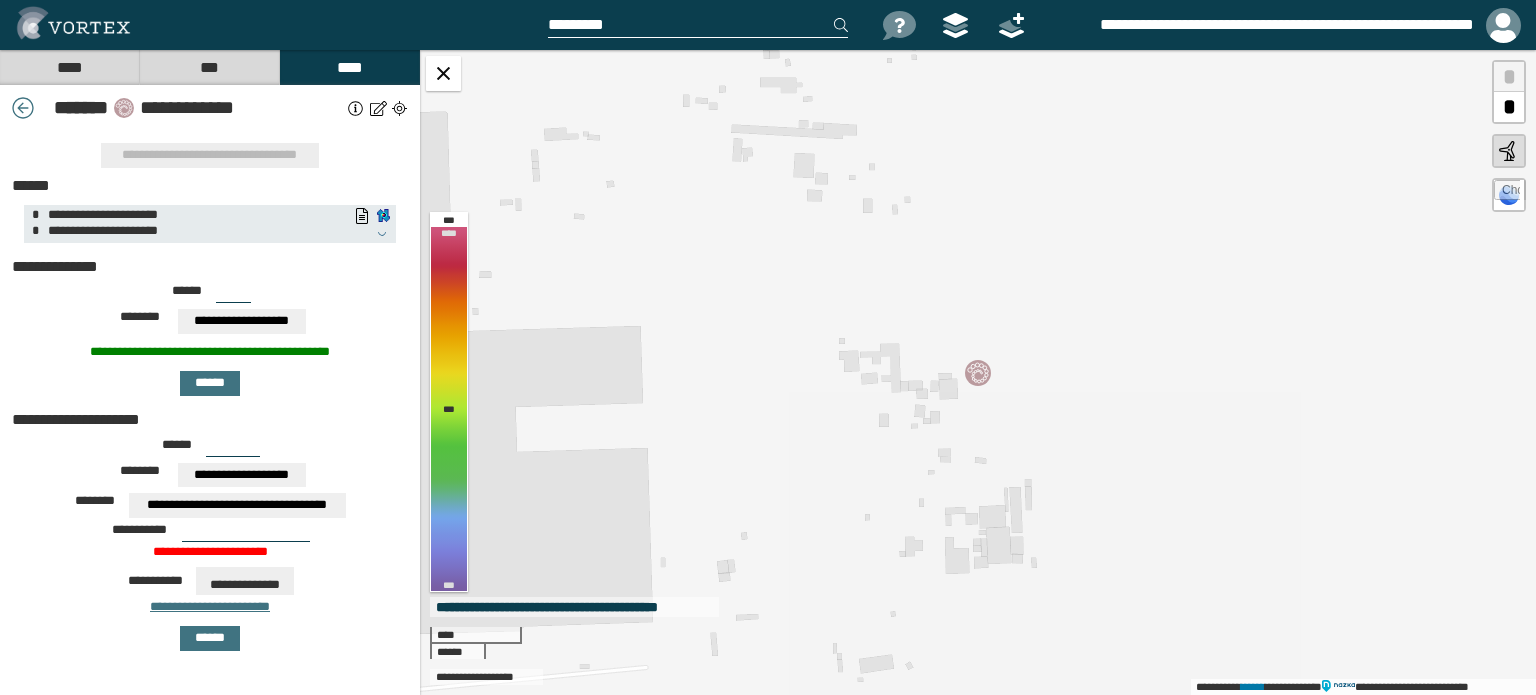 click on "**********" at bounding box center (245, 581) 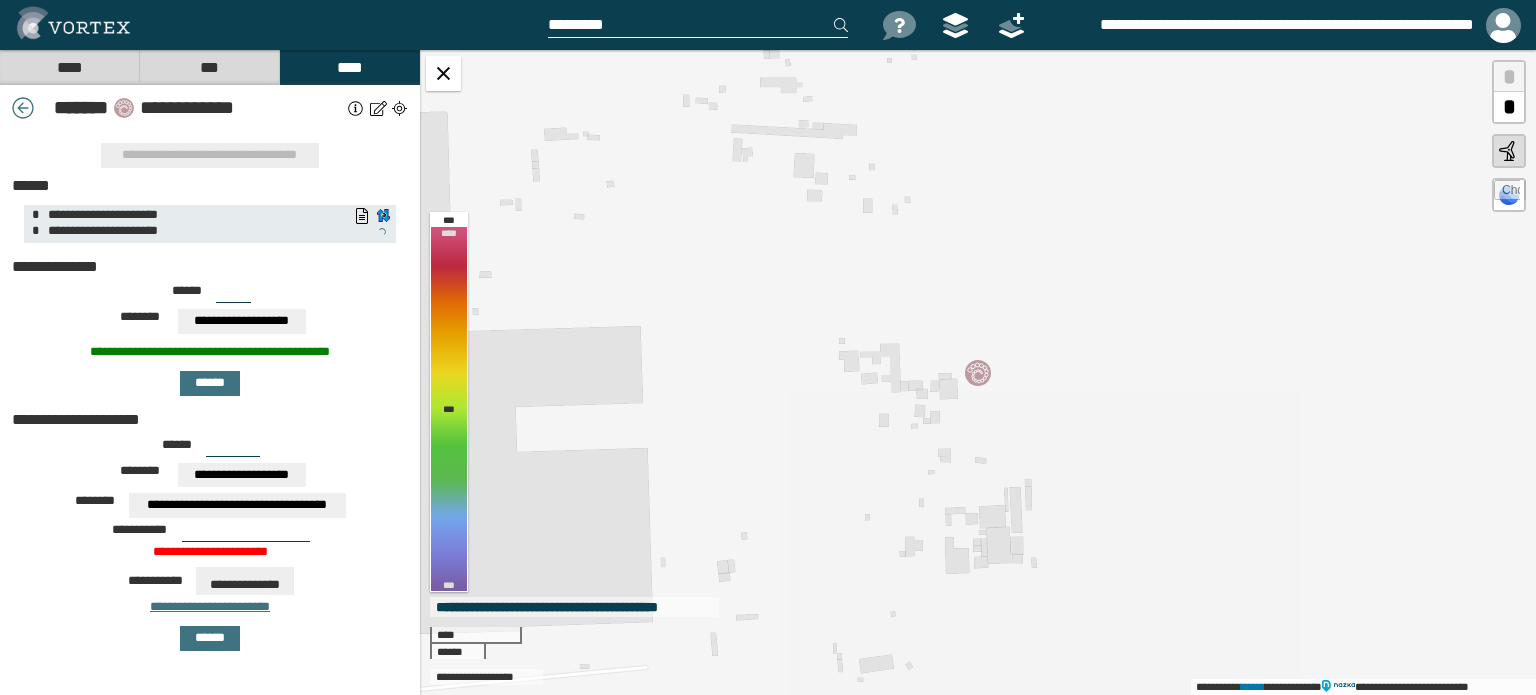 click on "**********" at bounding box center [280, 573] 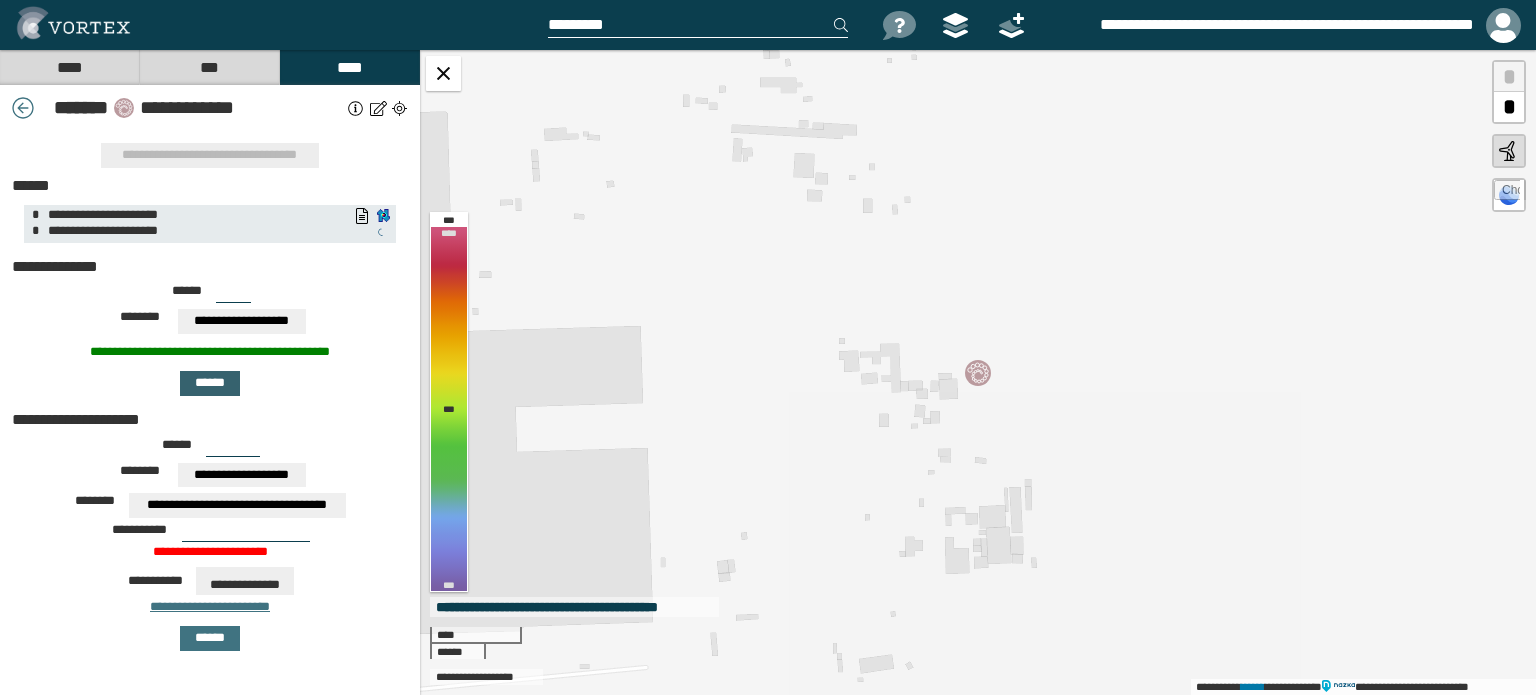 click on "******" at bounding box center [210, 383] 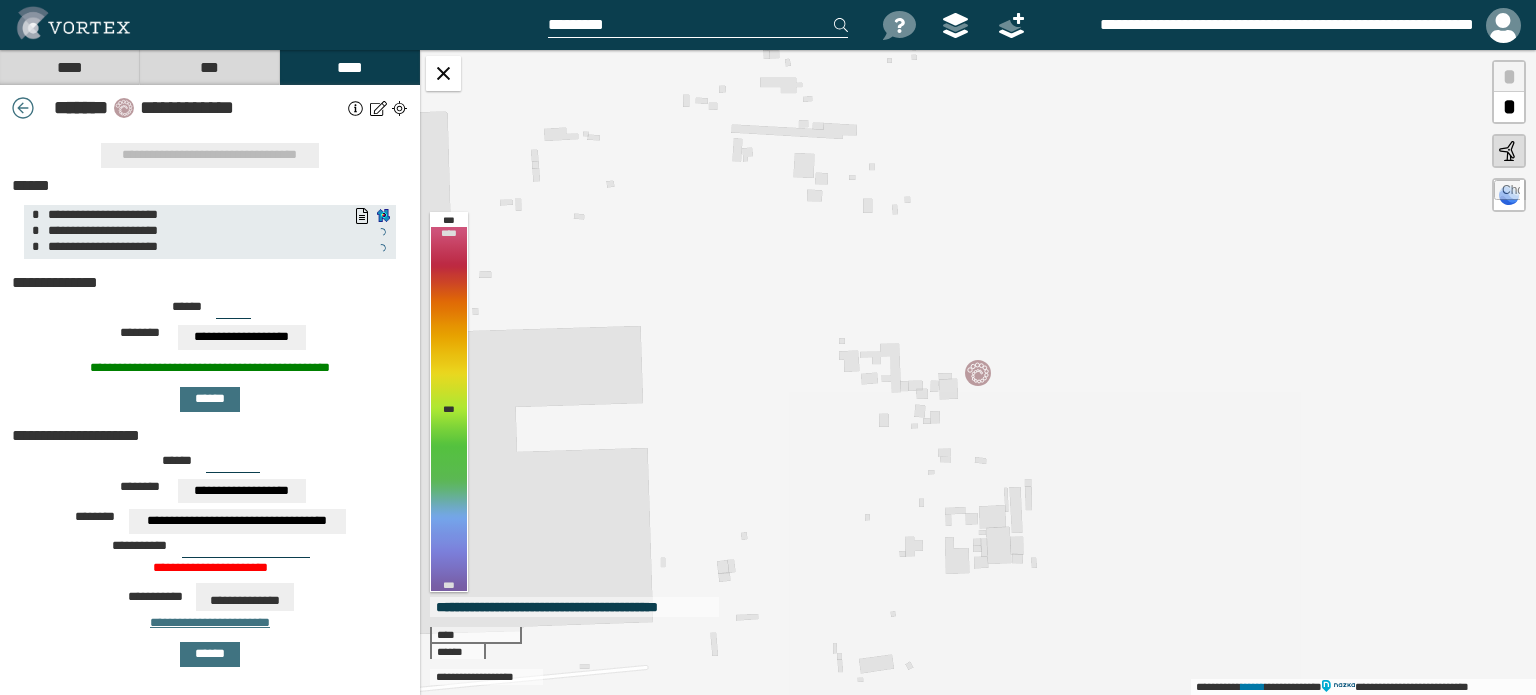 click on "**********" at bounding box center [245, 597] 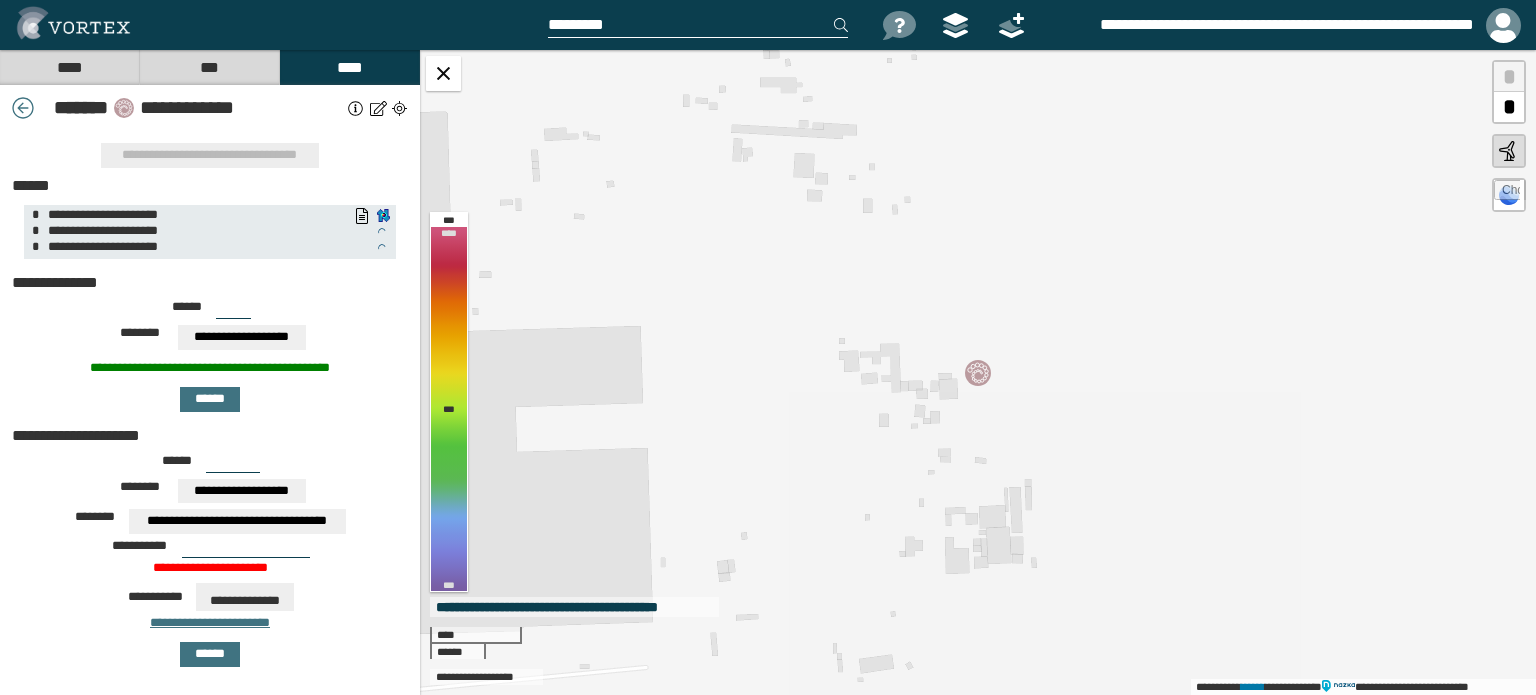 click on "**********" at bounding box center (280, 589) 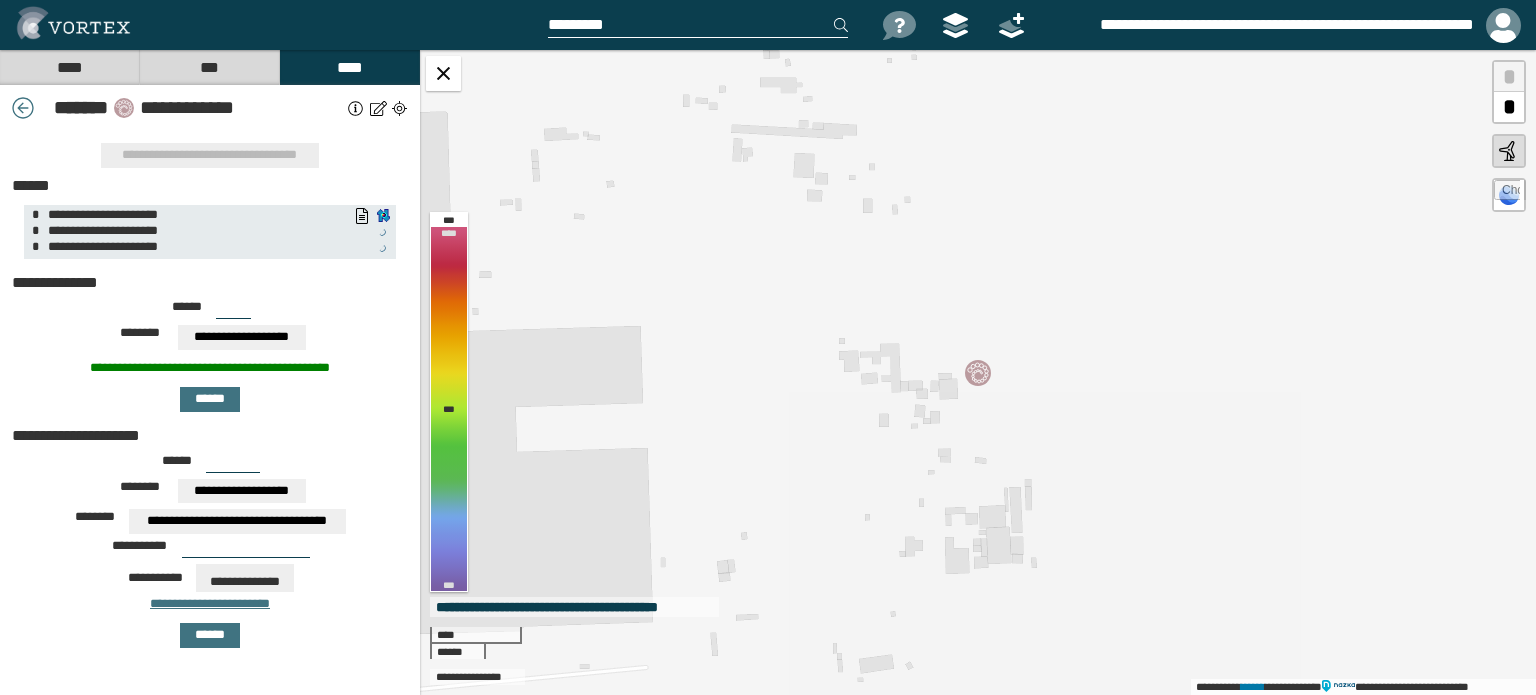 click at bounding box center (246, 550) 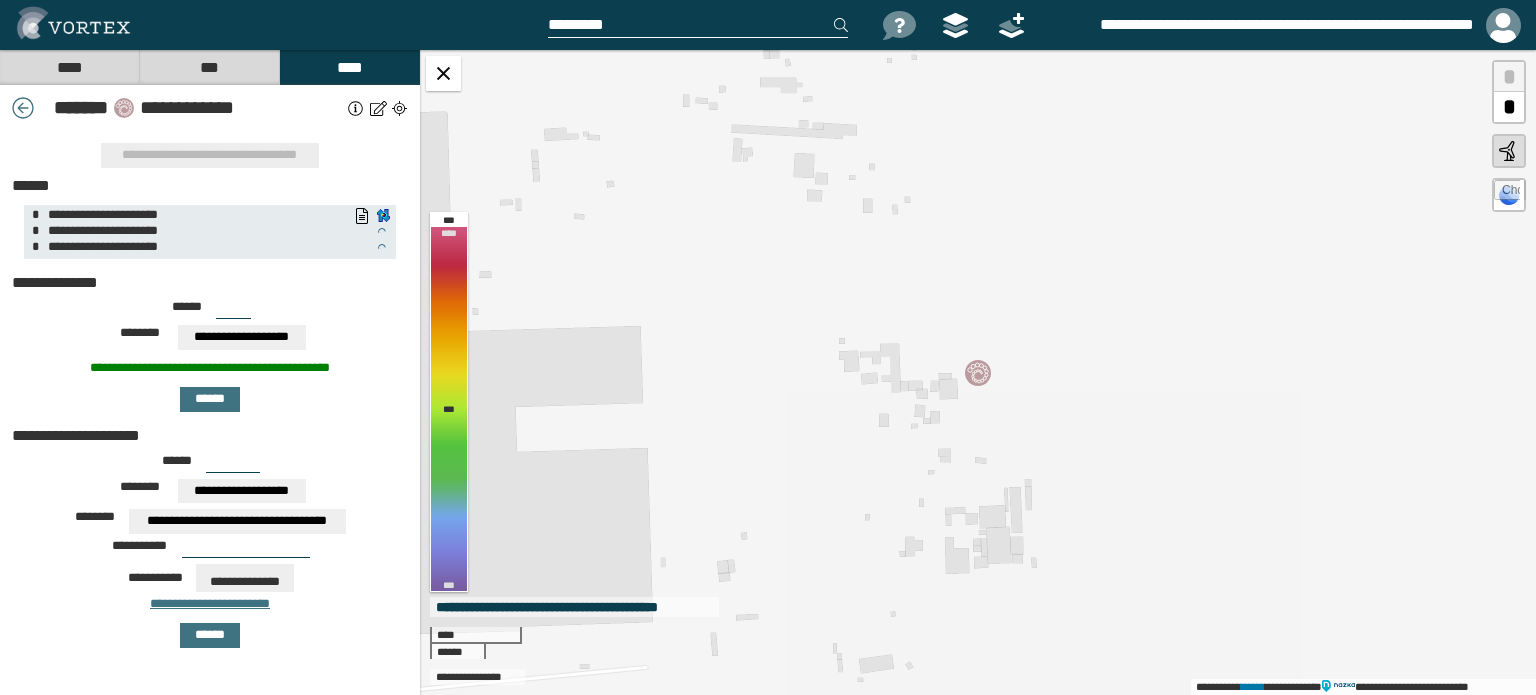 type on "**********" 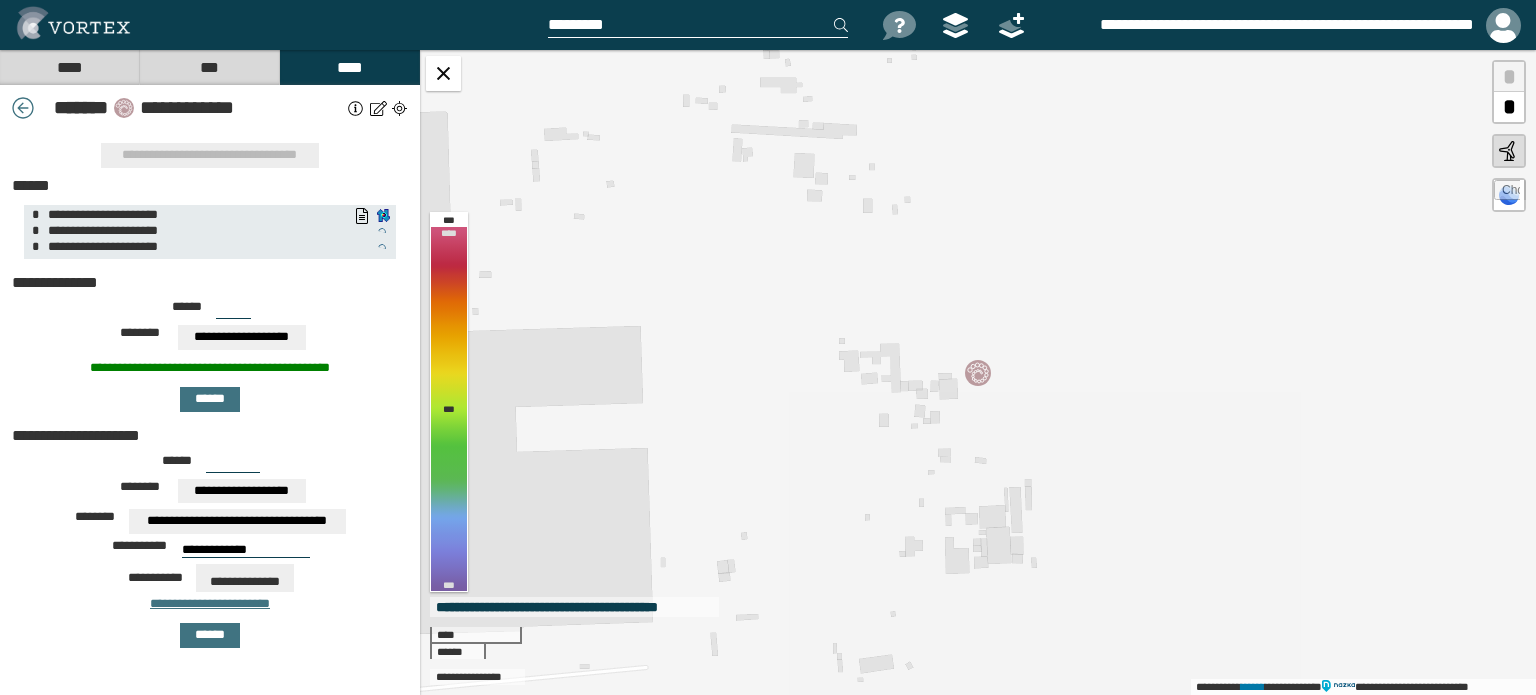 click on "**********" at bounding box center [245, 578] 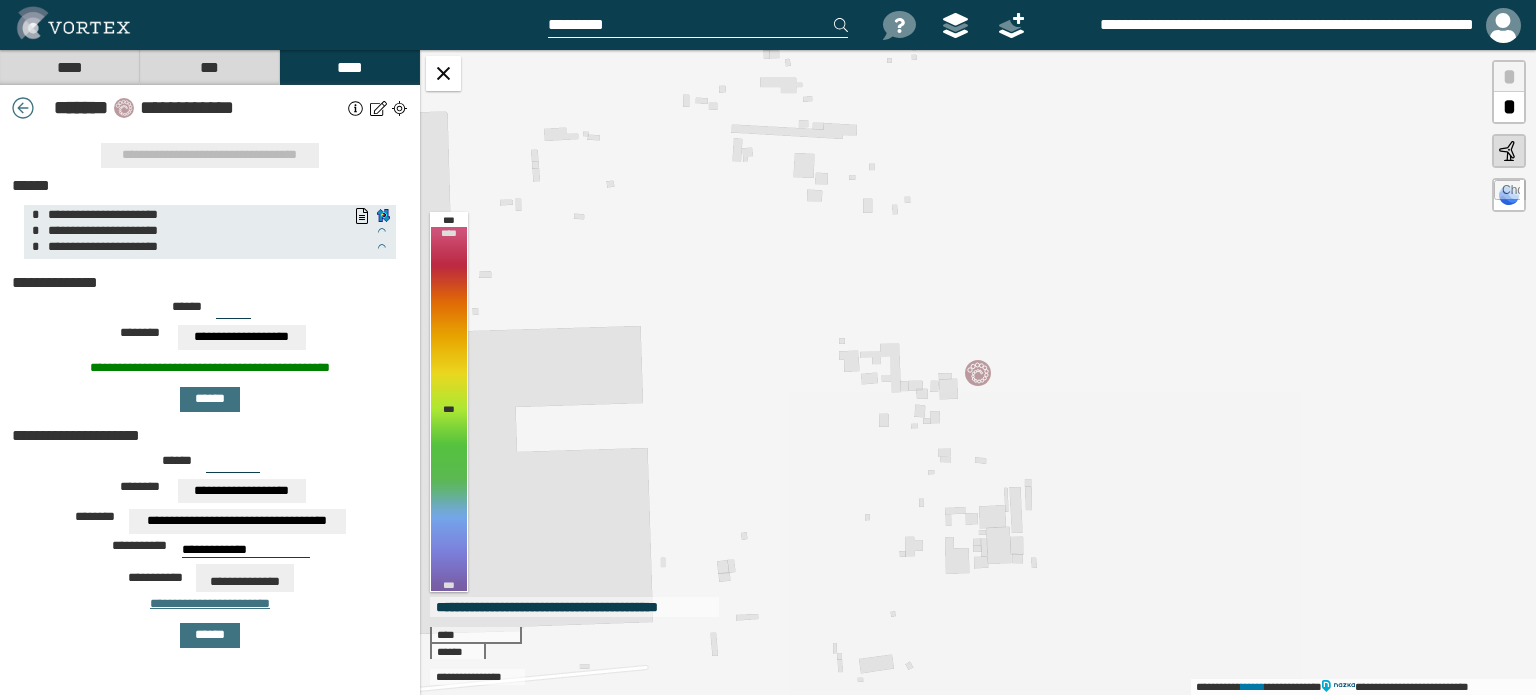 click on "**********" at bounding box center (280, 570) 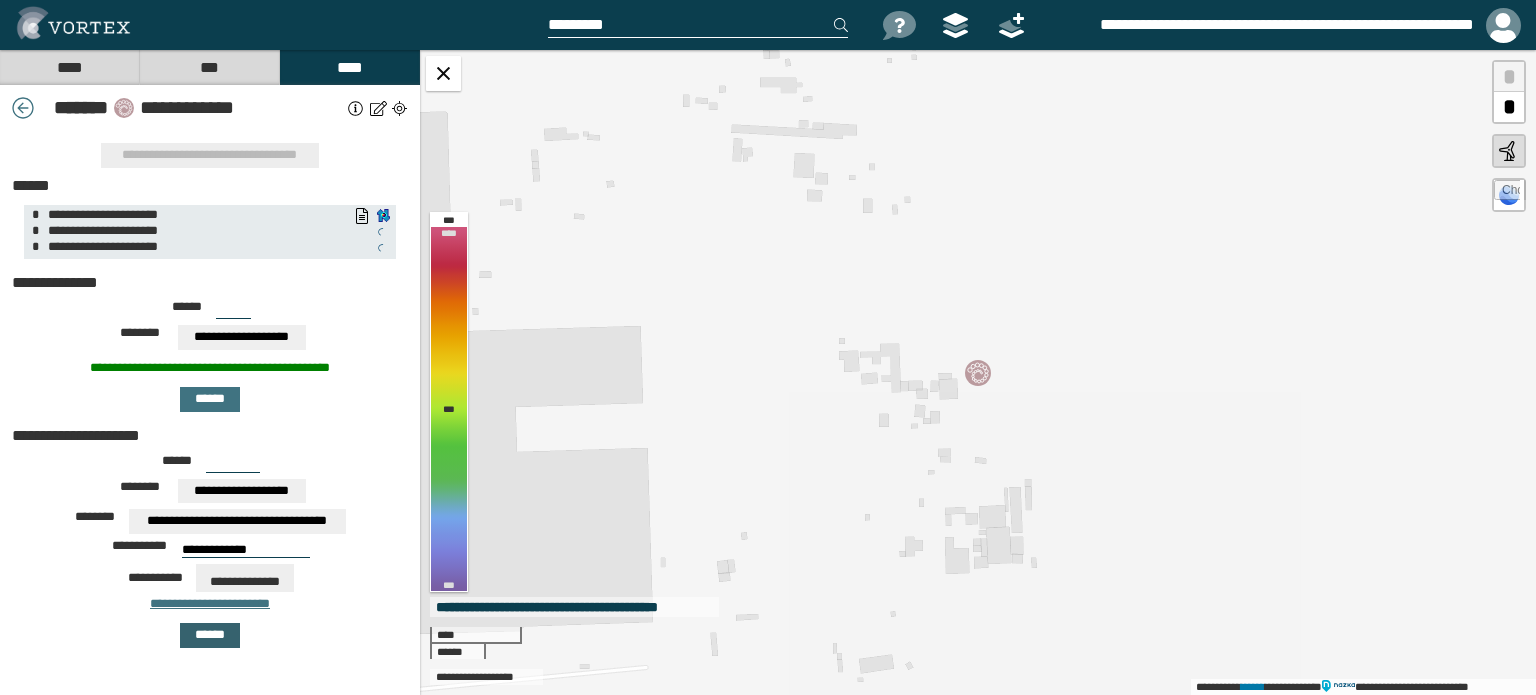 click on "******" at bounding box center [210, 635] 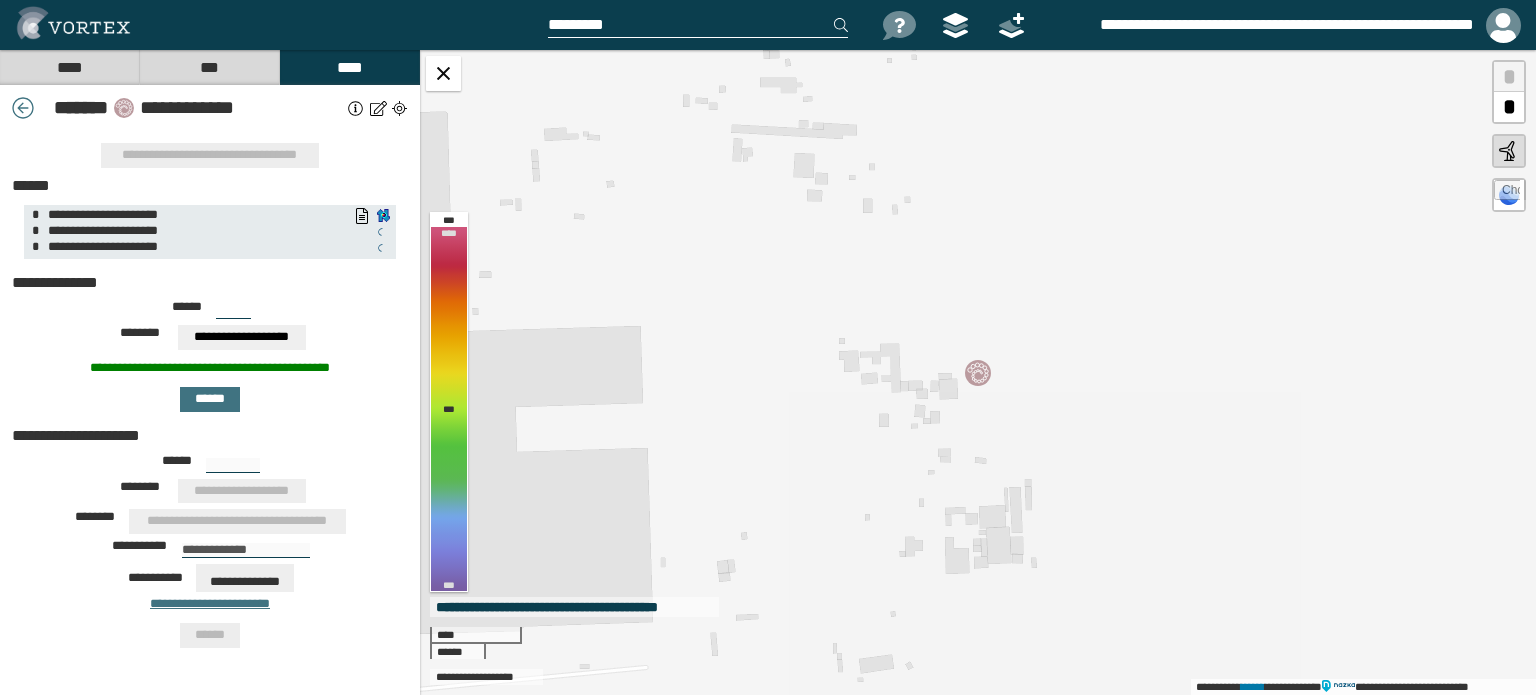 click on "**********" at bounding box center (210, 353) 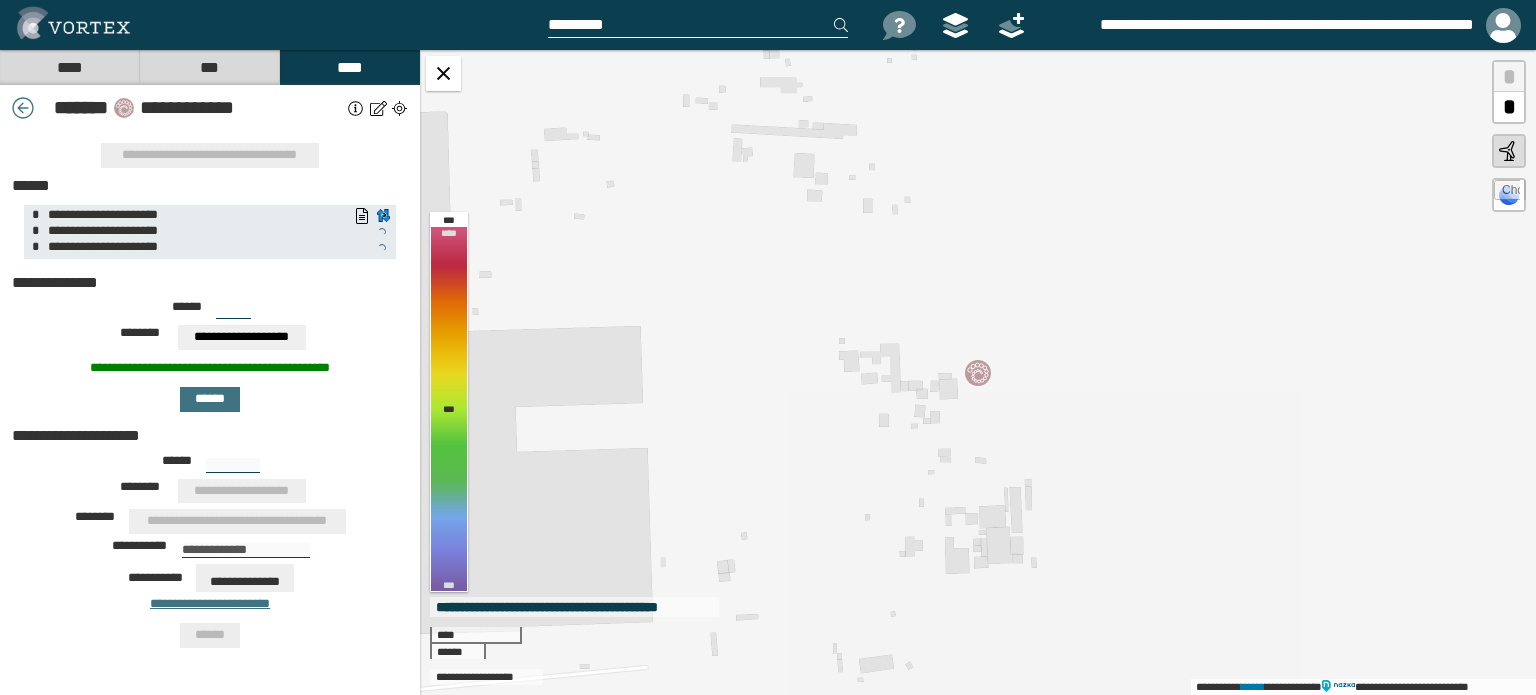 click on "***" at bounding box center [233, 311] 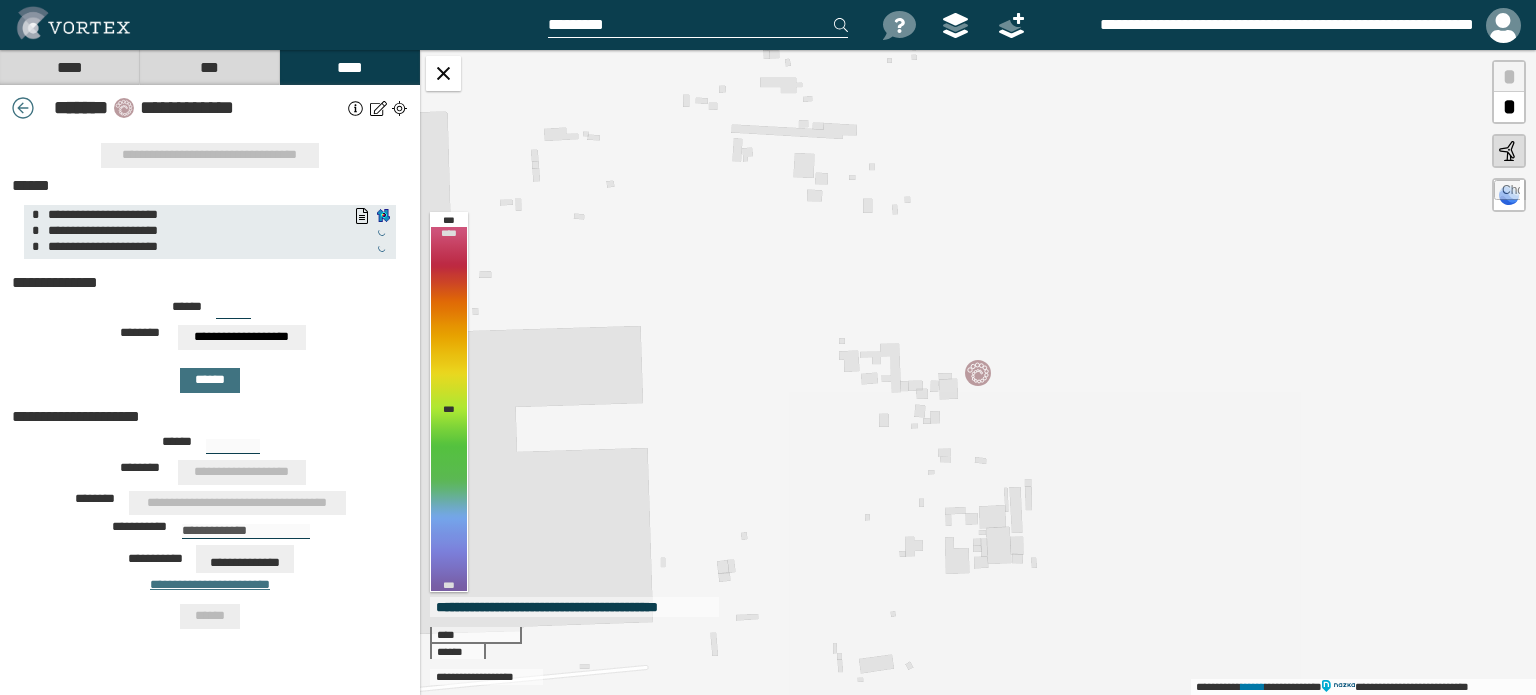 click on "***" at bounding box center (233, 311) 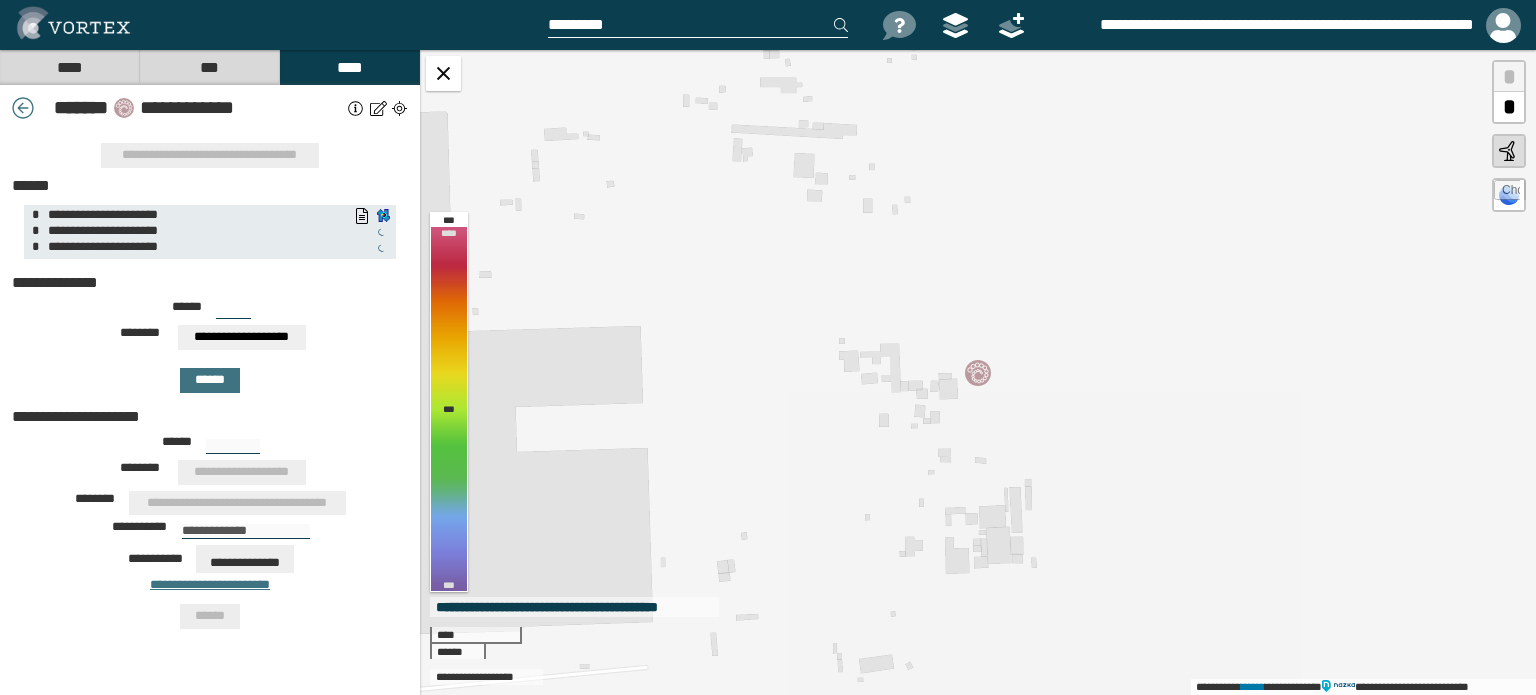 click on "***" at bounding box center (233, 311) 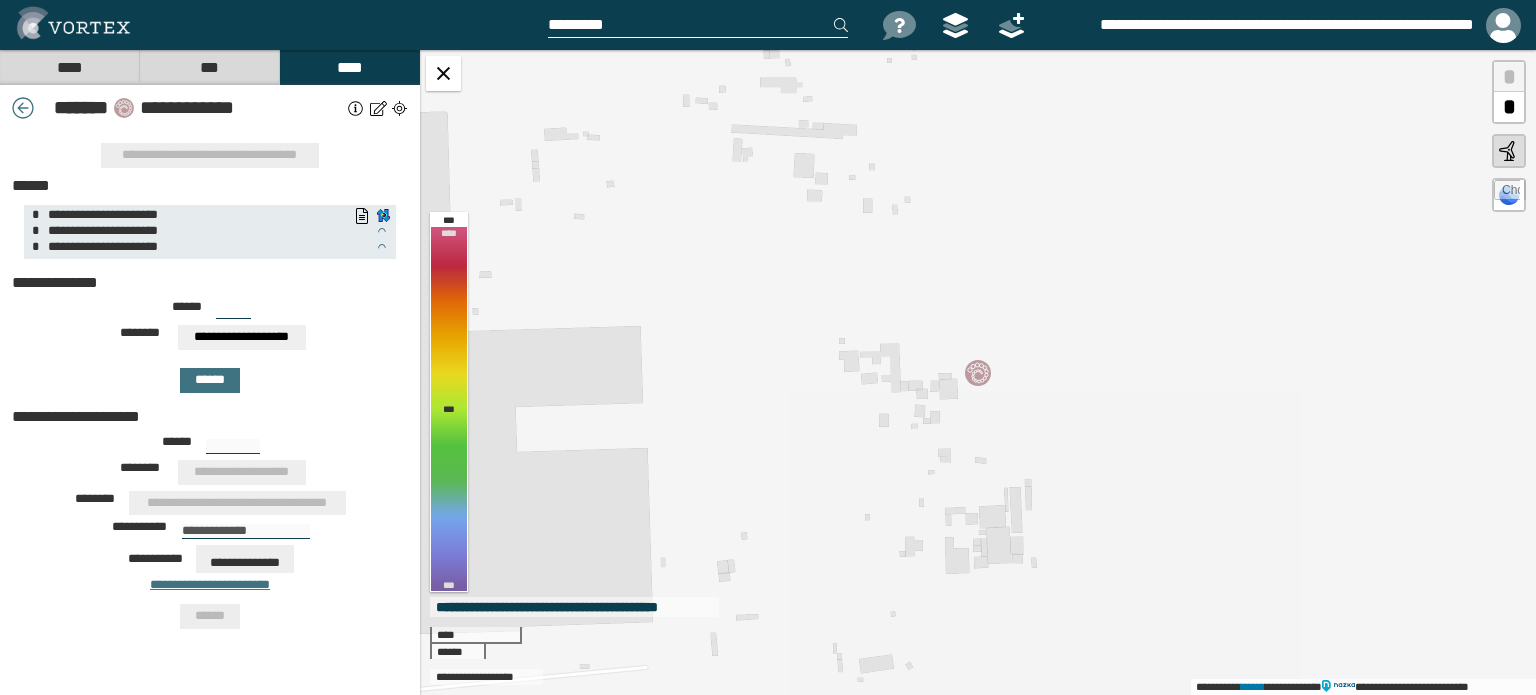 click on "***" at bounding box center (233, 311) 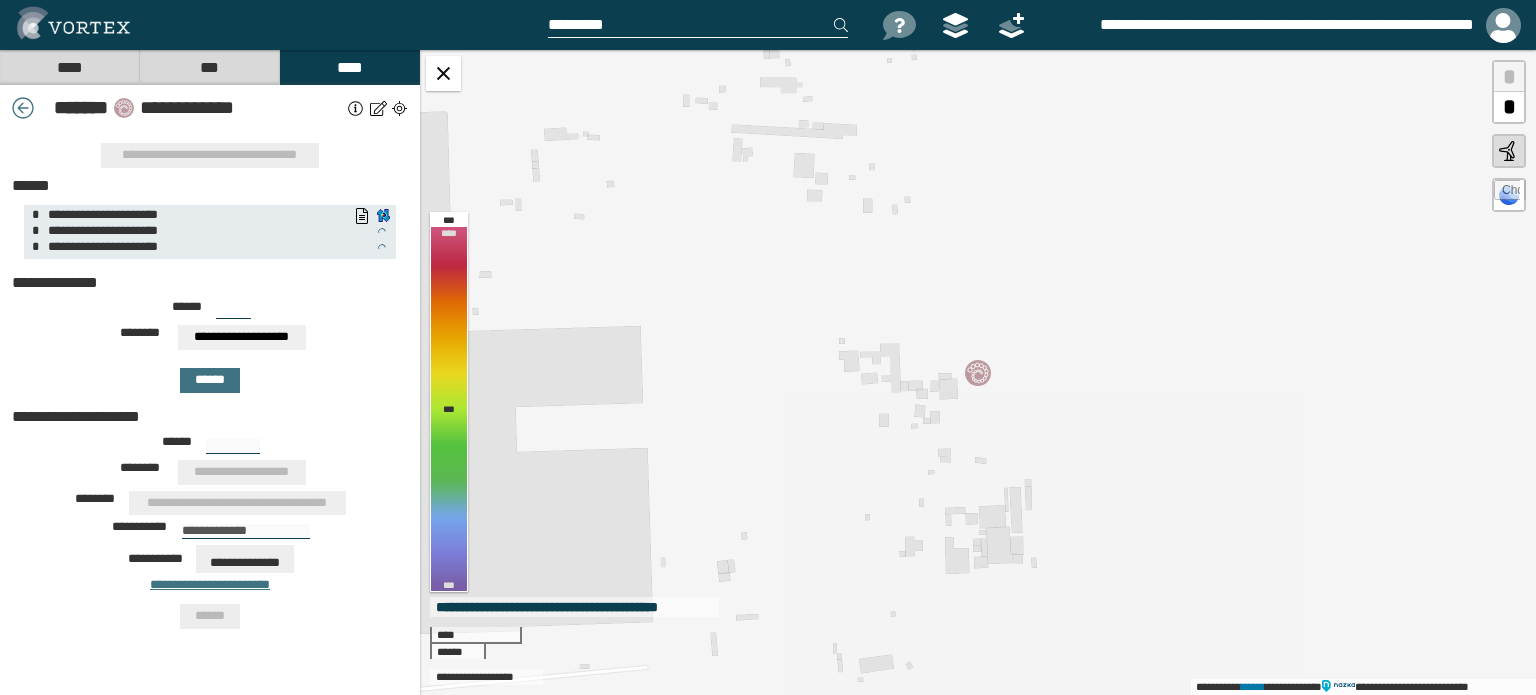 click on "***" at bounding box center (233, 311) 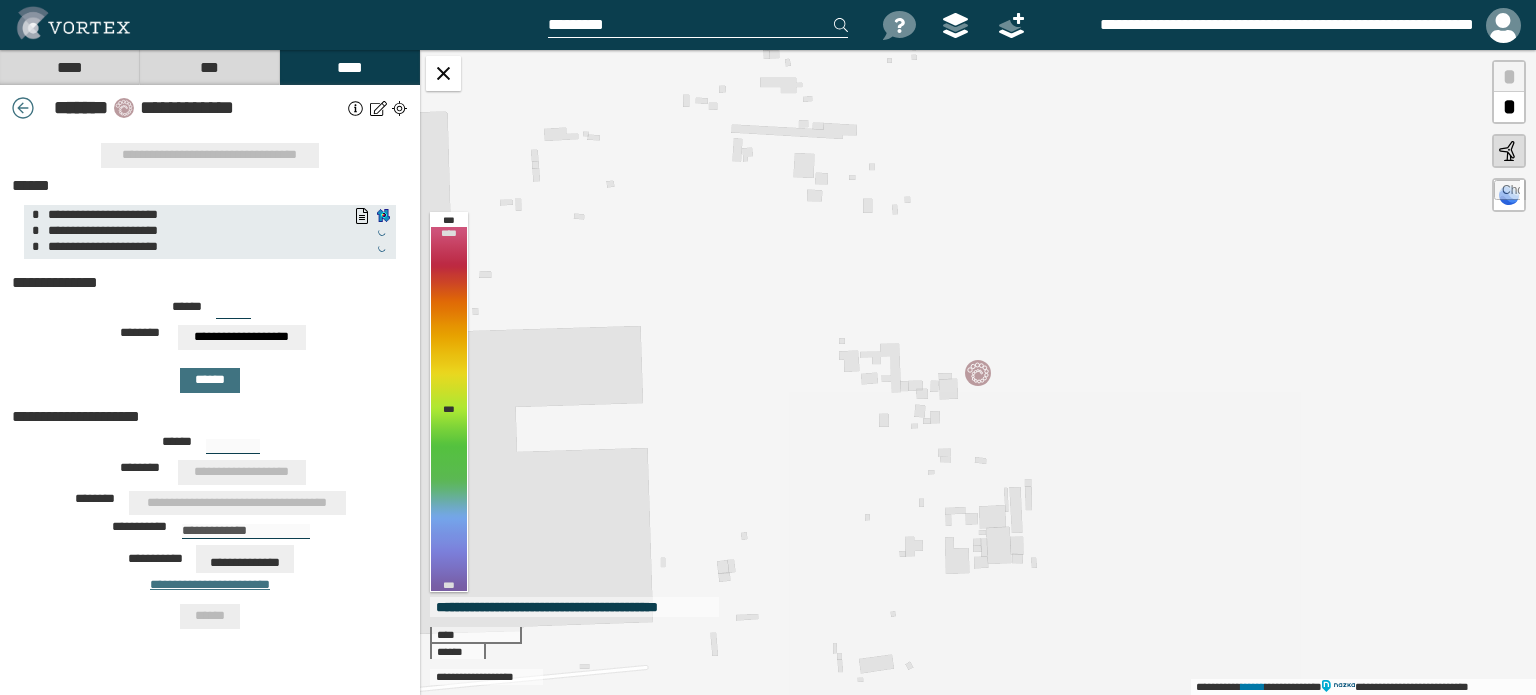 click on "***" at bounding box center [233, 311] 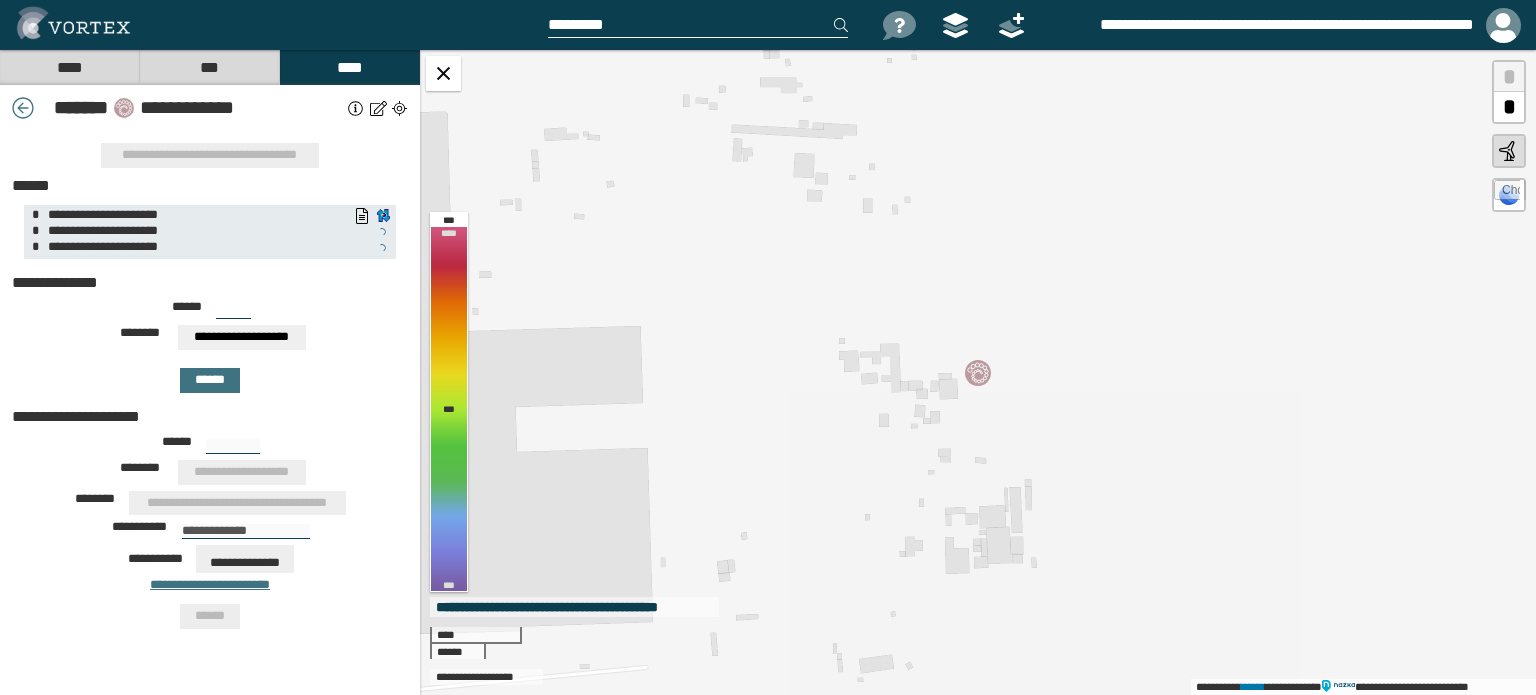 click on "***" at bounding box center [233, 311] 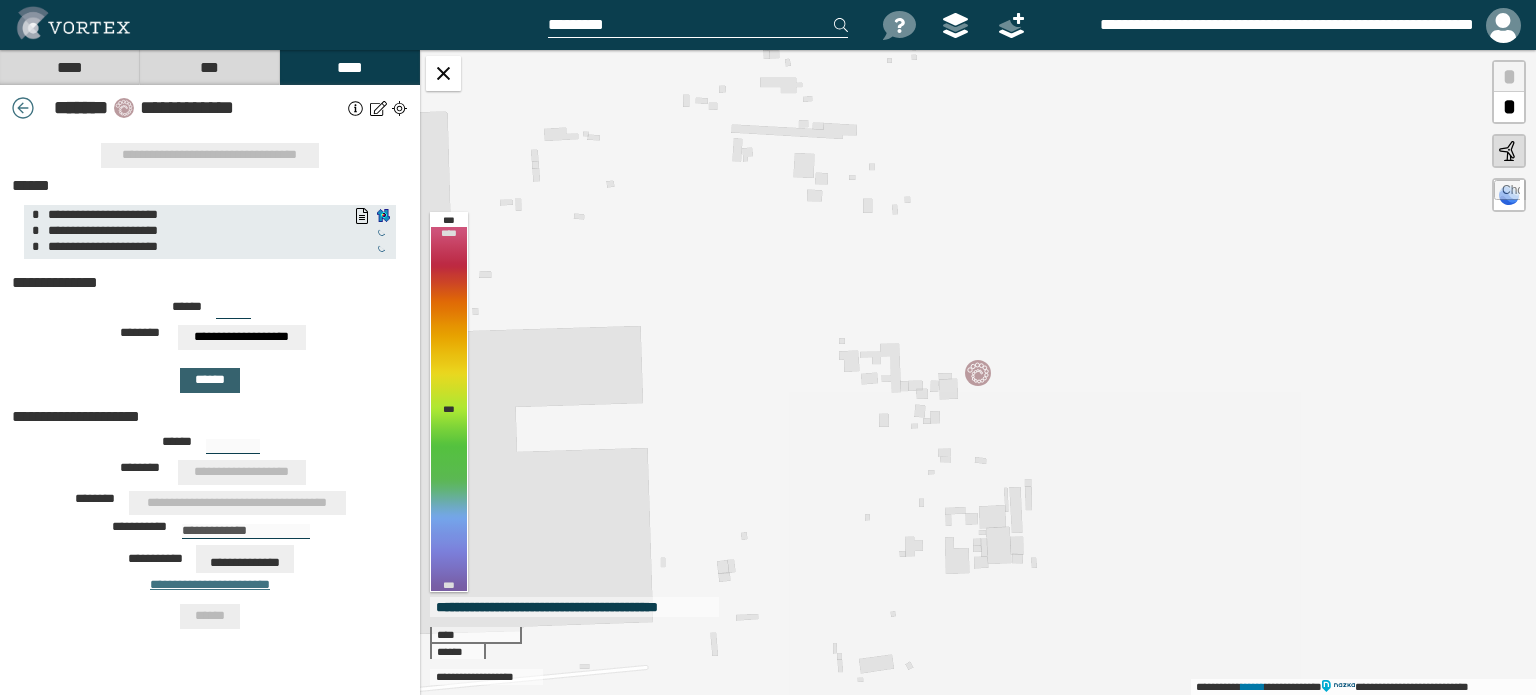 click on "******" at bounding box center (210, 380) 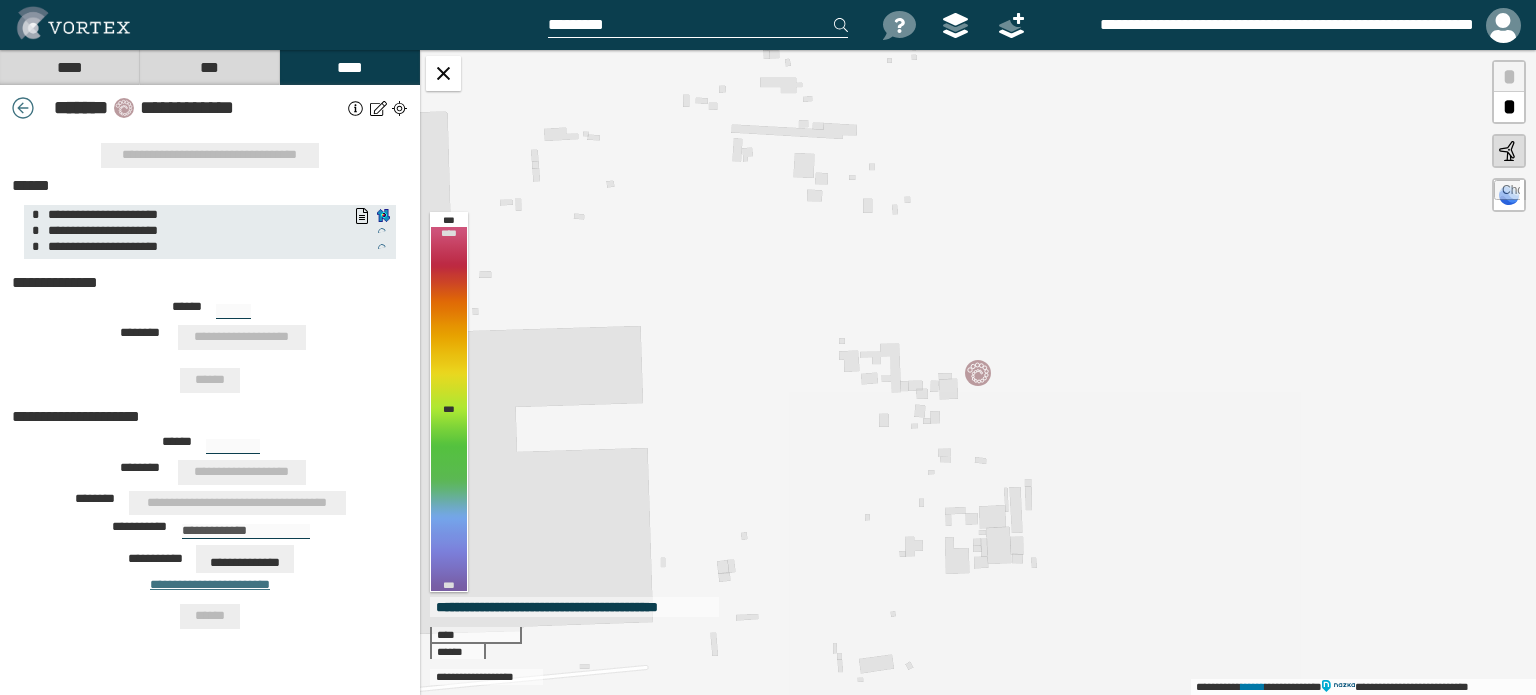 type on "***" 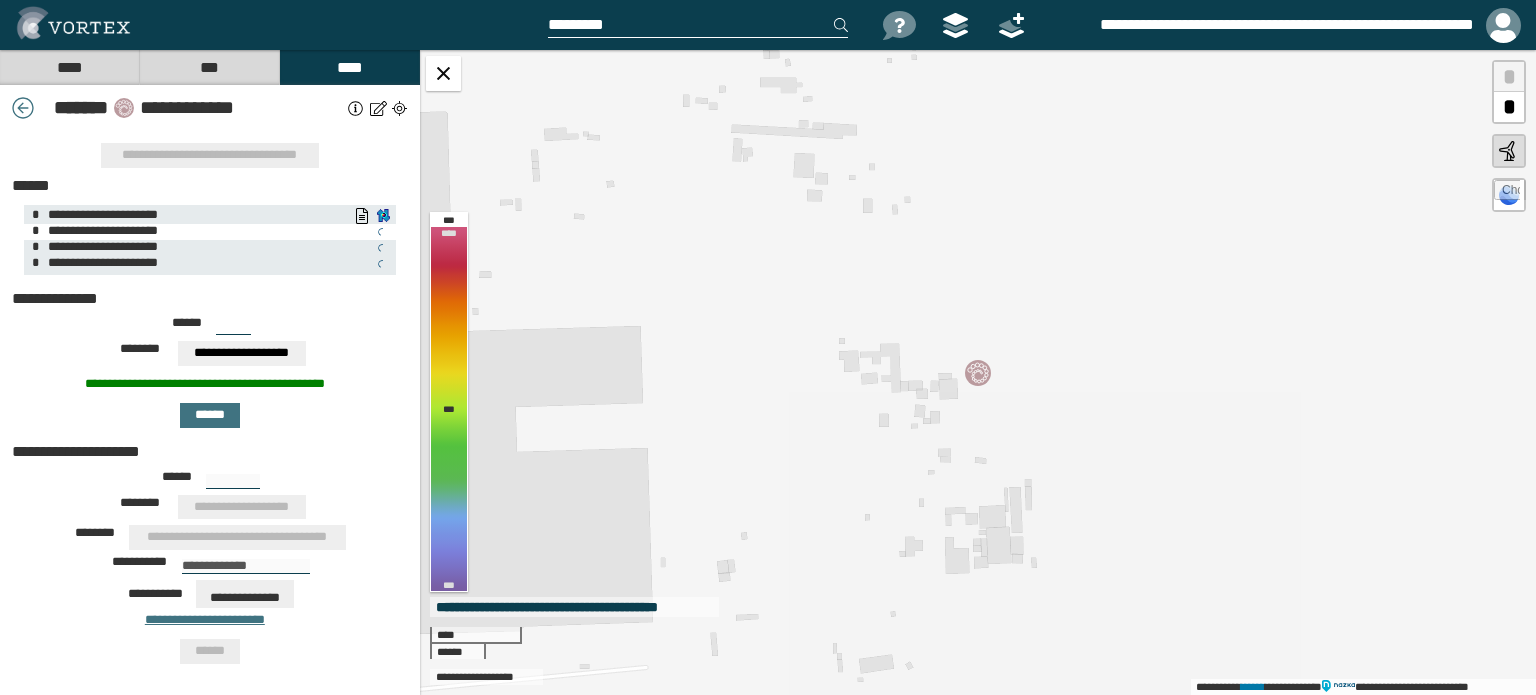 click on "**********" at bounding box center (100, 230) 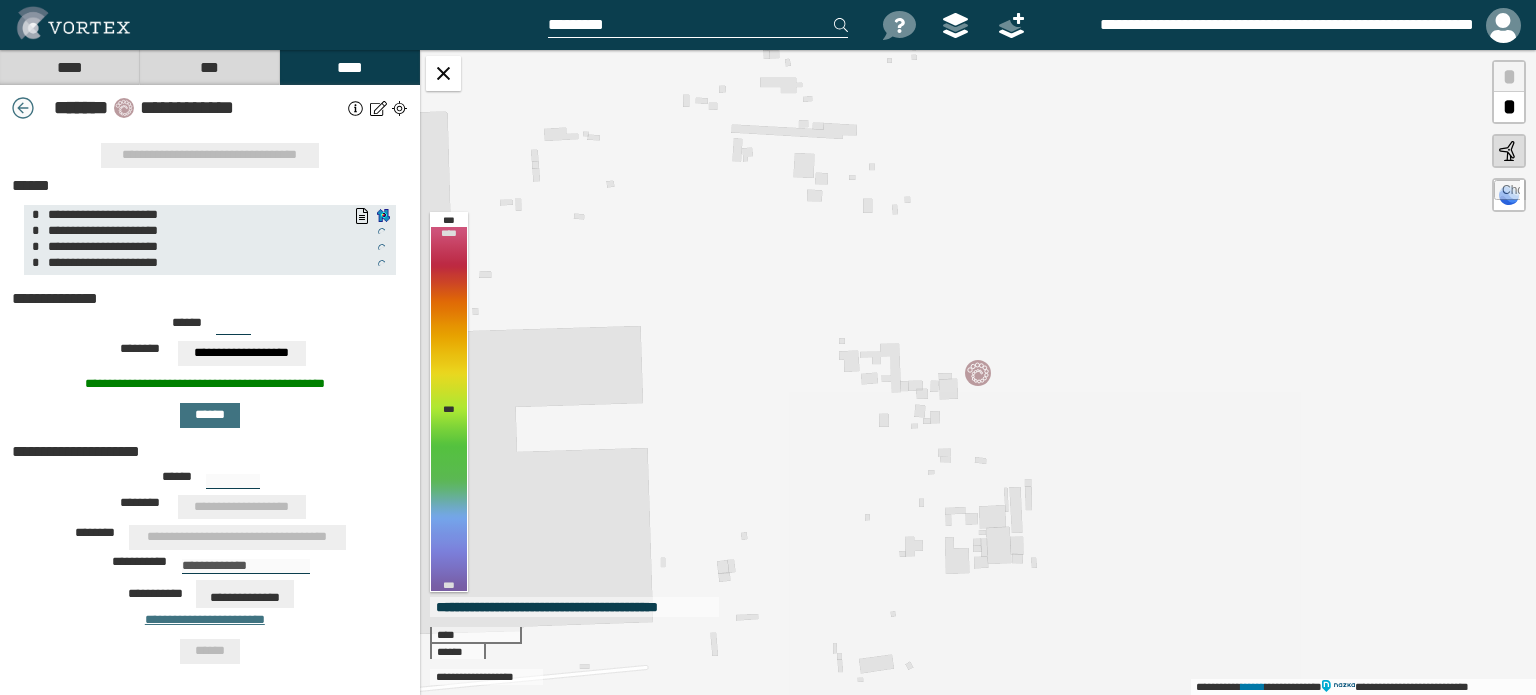 click at bounding box center [23, 108] 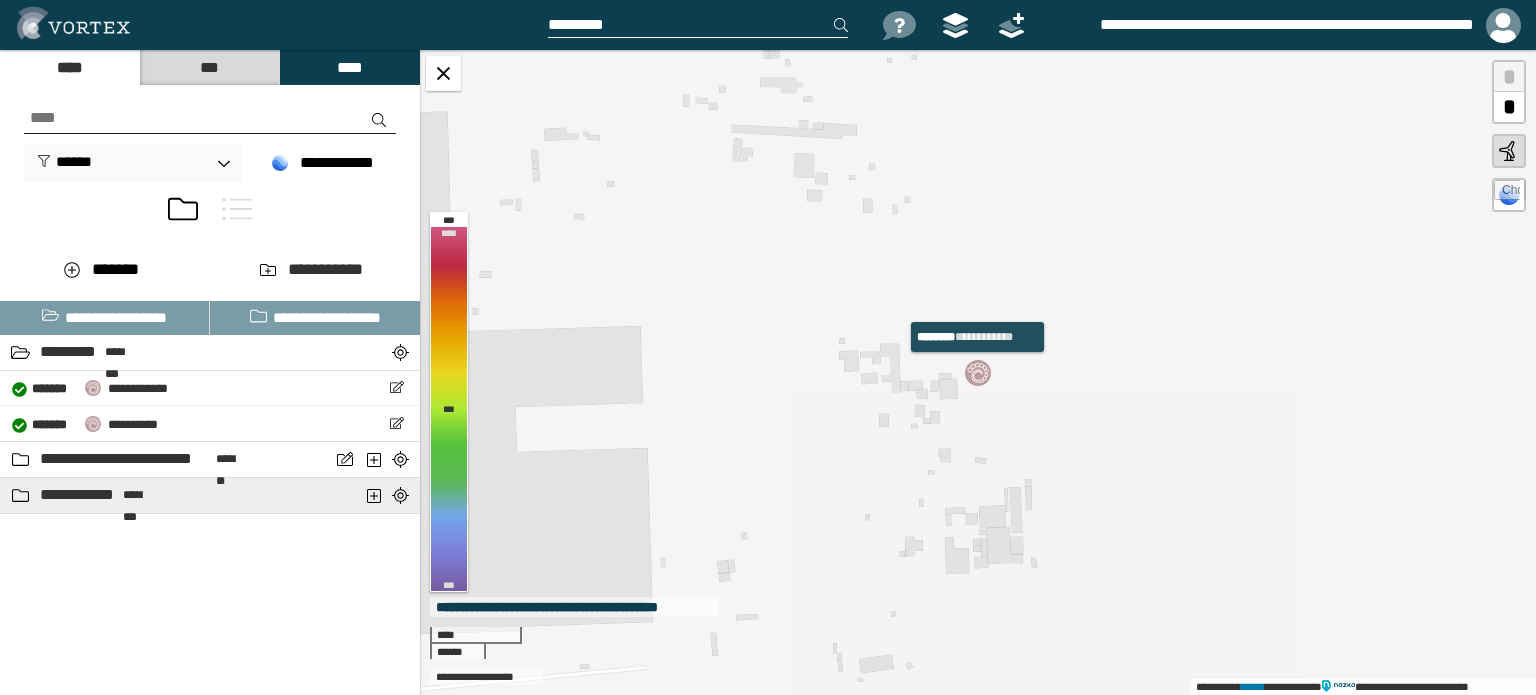 click on "********" at bounding box center [142, 495] 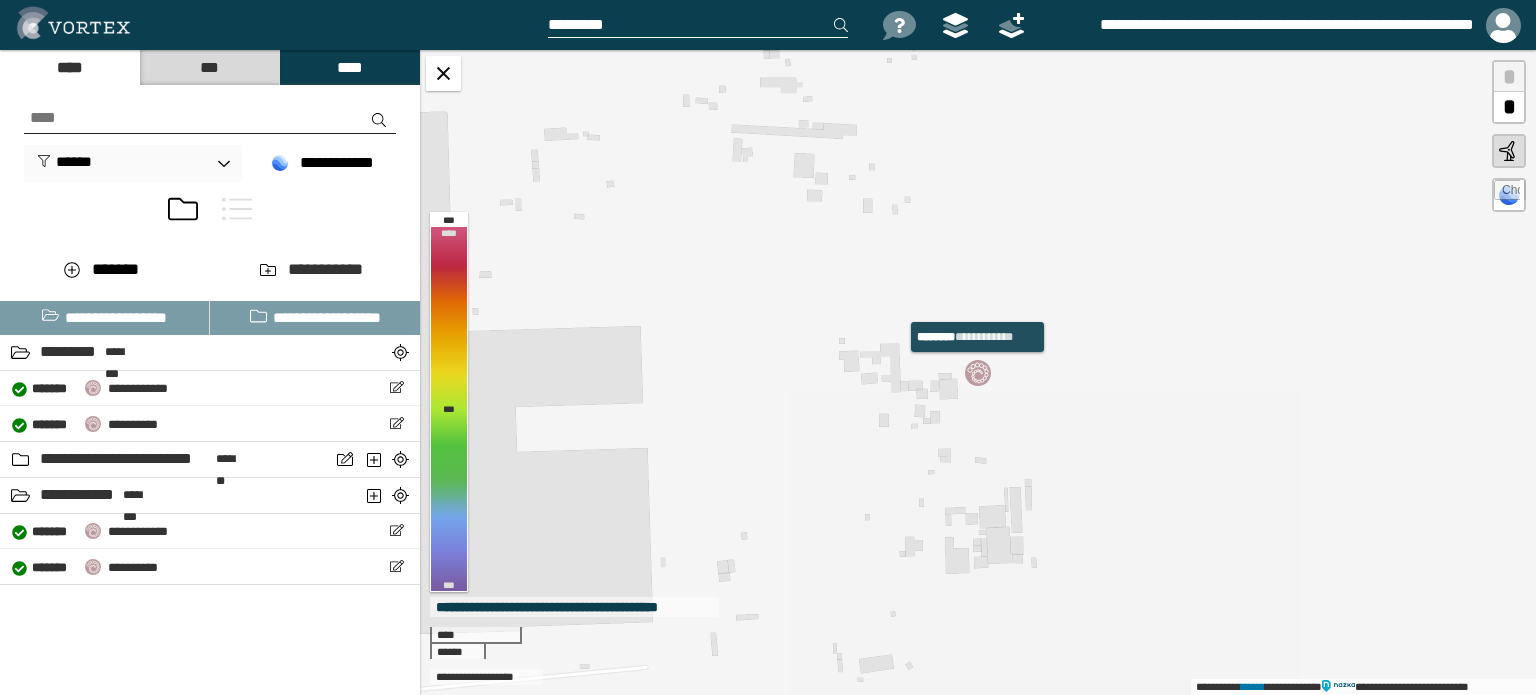 click on "**********" at bounding box center (210, 471) 